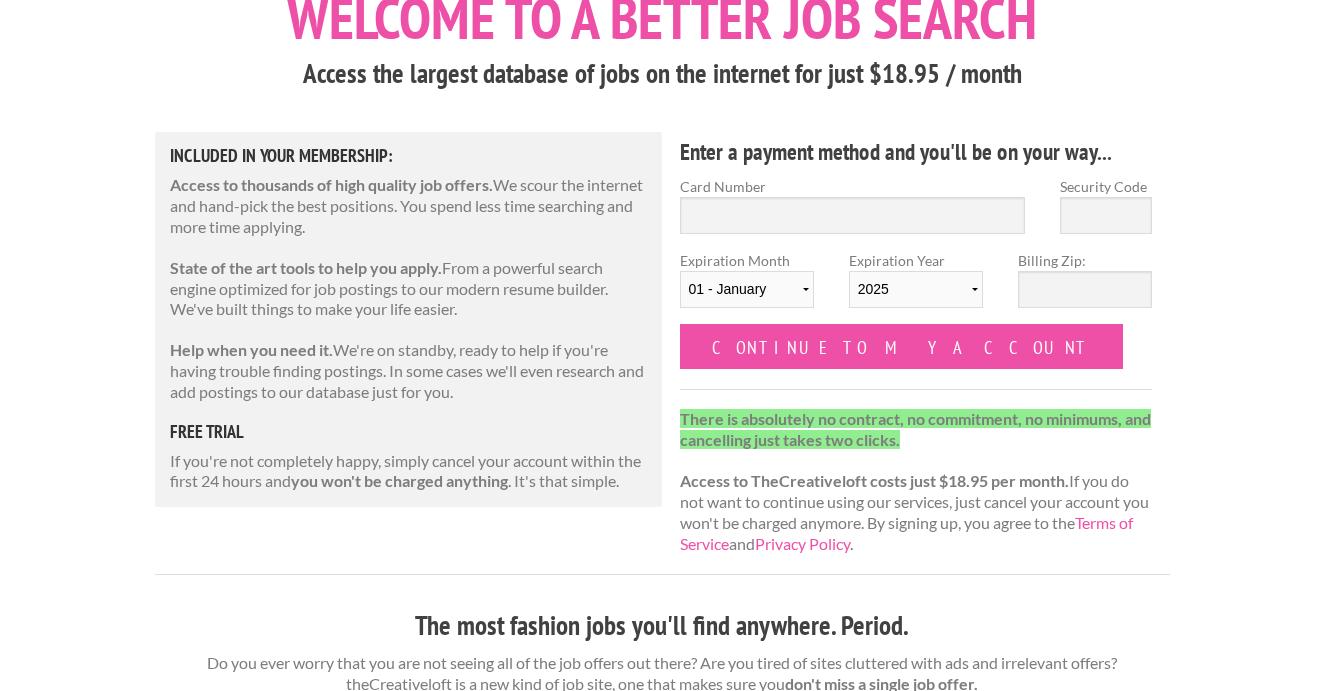 scroll, scrollTop: 143, scrollLeft: 0, axis: vertical 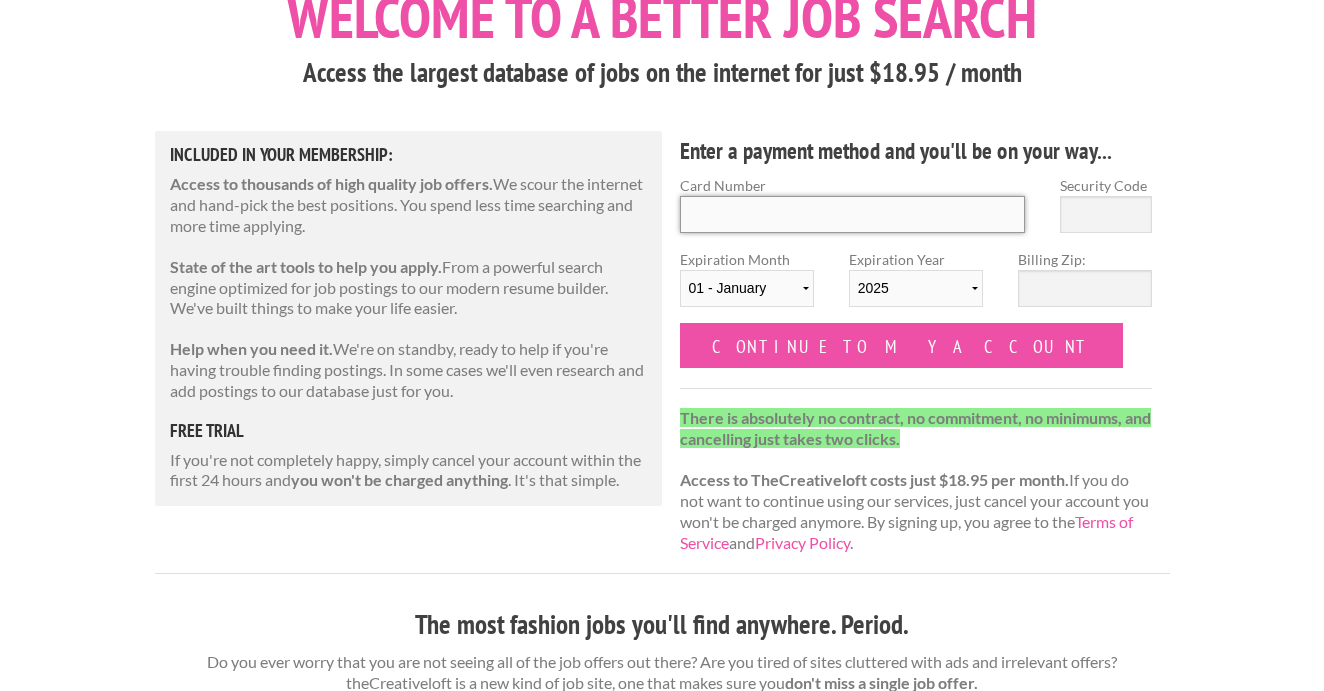 click on "Card Number" at bounding box center [853, 214] 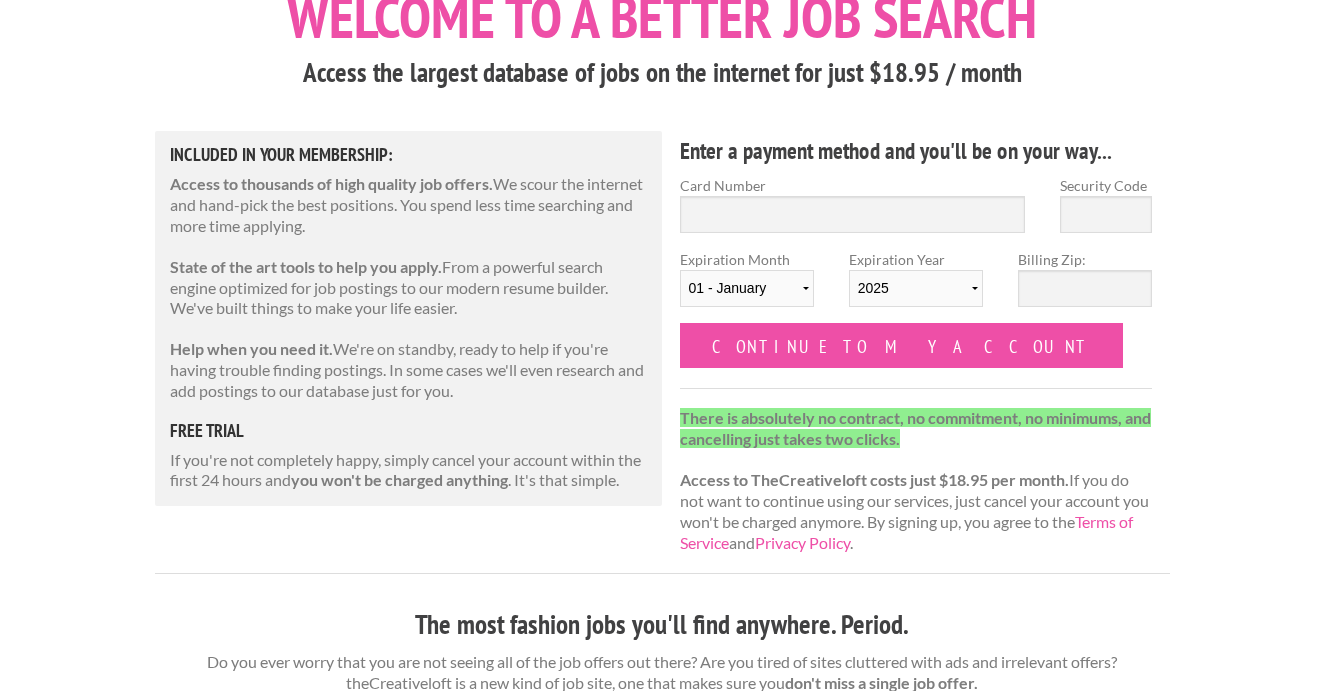 click on "The Creative Loft
Welcome to a better job search
Access the largest database of jobs on the internet for just $18.95  / month
Included in Your Membership:
Access to thousands of high quality job offers.  We scour the internet and hand-pick the best positions. You spend less time searching and more time applying.
State of the art tools to help you apply.  From a powerful search engine optimized for job postings to our modern resume builder. We've built things to make your life easier.
Help when you need it.  We're on standby, ready to help if you're having trouble finding postings. In some cases we'll even research and add postings to our database just for you.
free trial
If you're not completely happy, simply cancel your account within the first 24 hours and  you won't be charged anything . It's that simple." at bounding box center [662, 888] 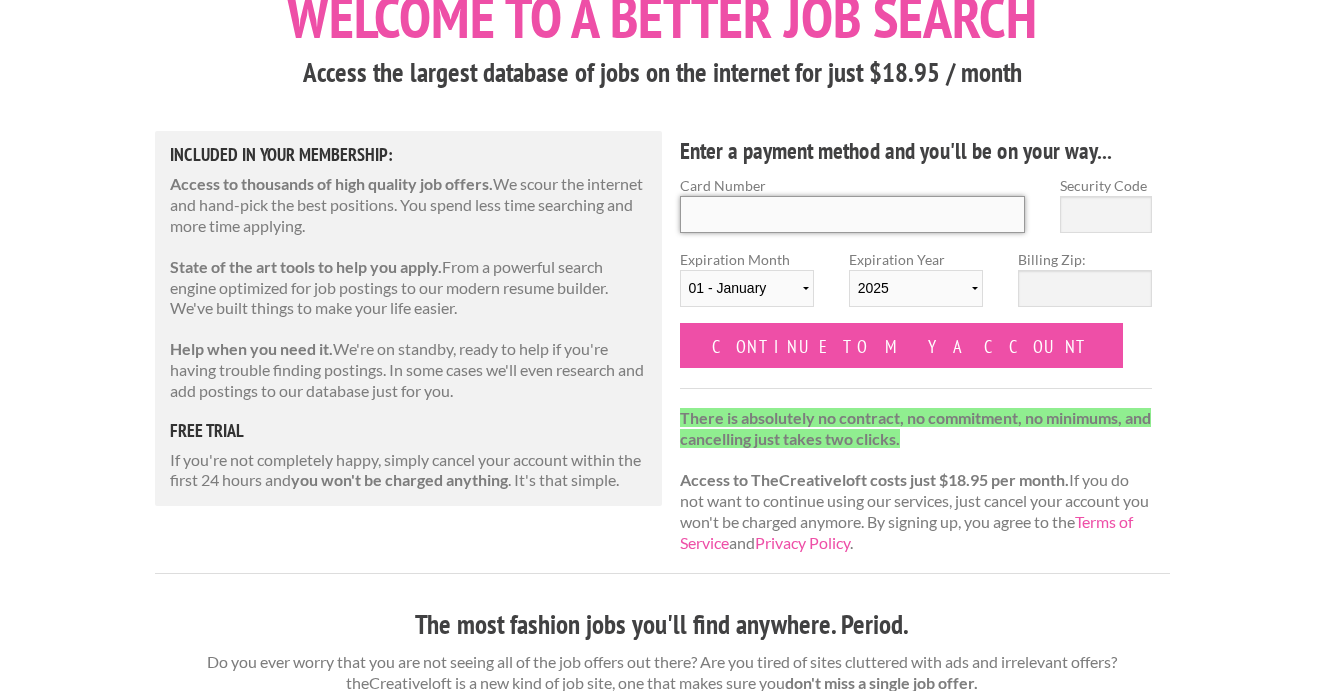 click on "Card Number" at bounding box center (853, 214) 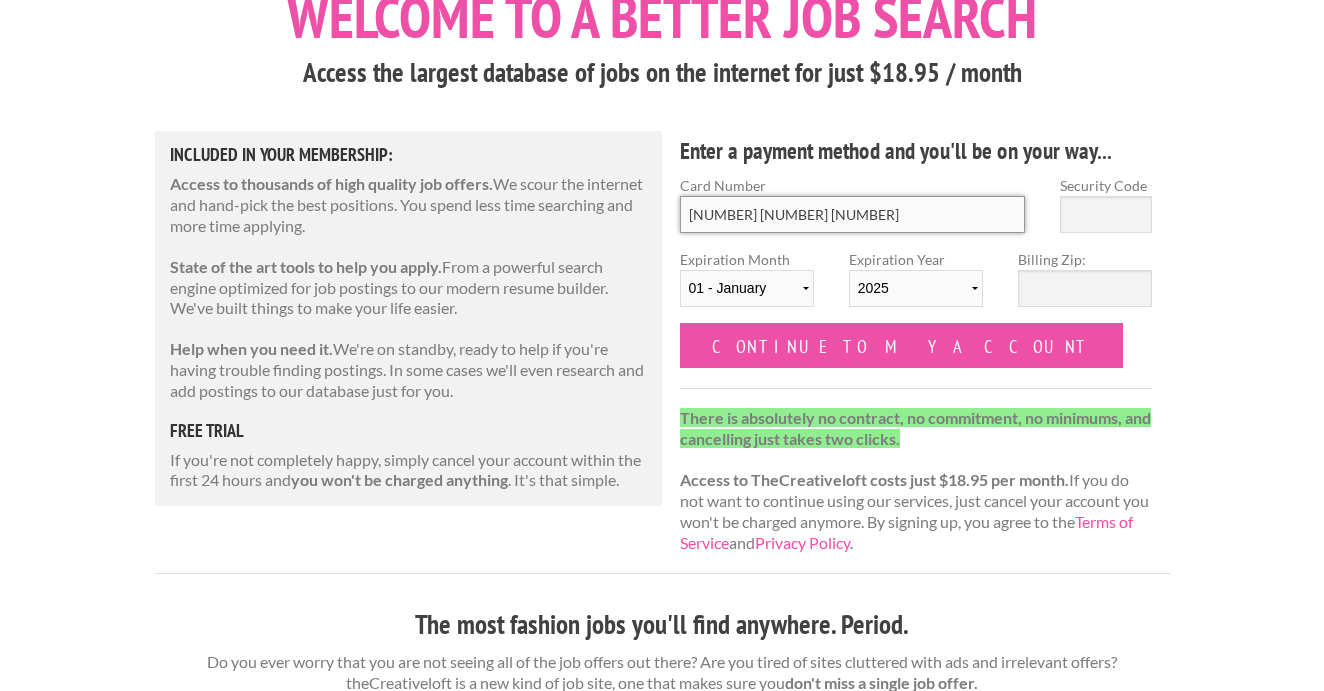 type on "3779 398677 62019" 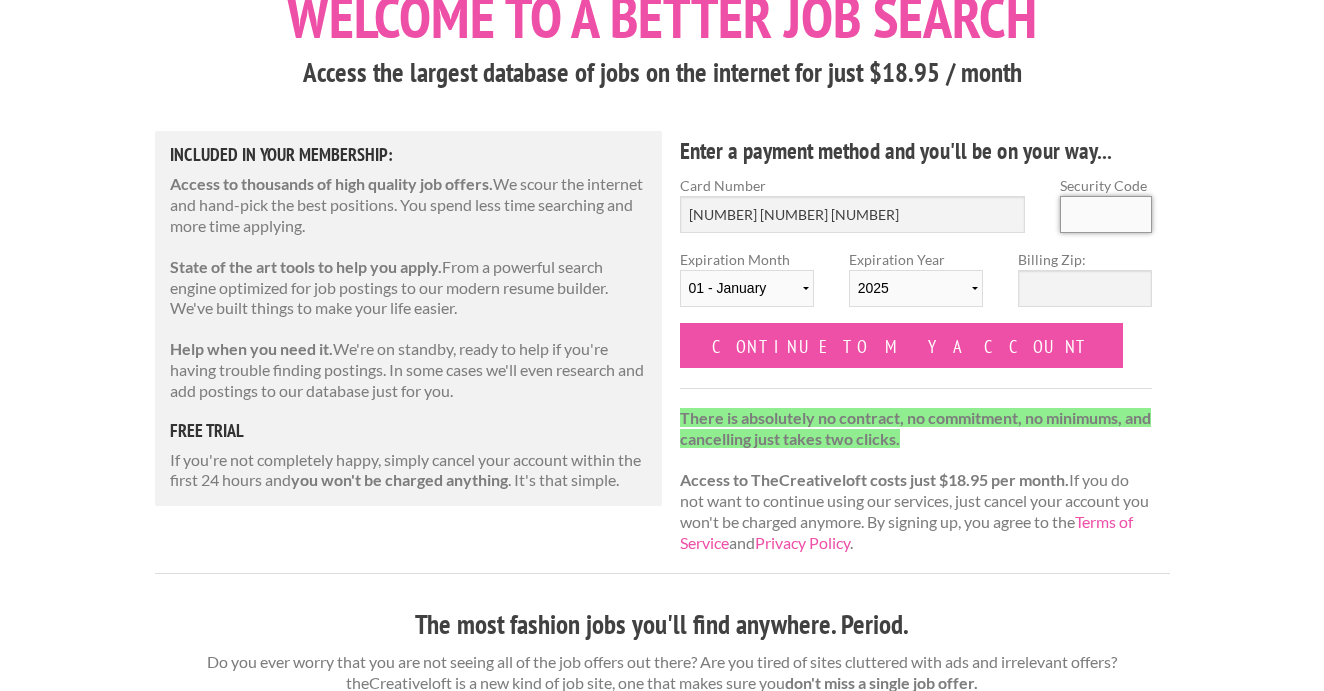 click on "Security Code" at bounding box center (1106, 214) 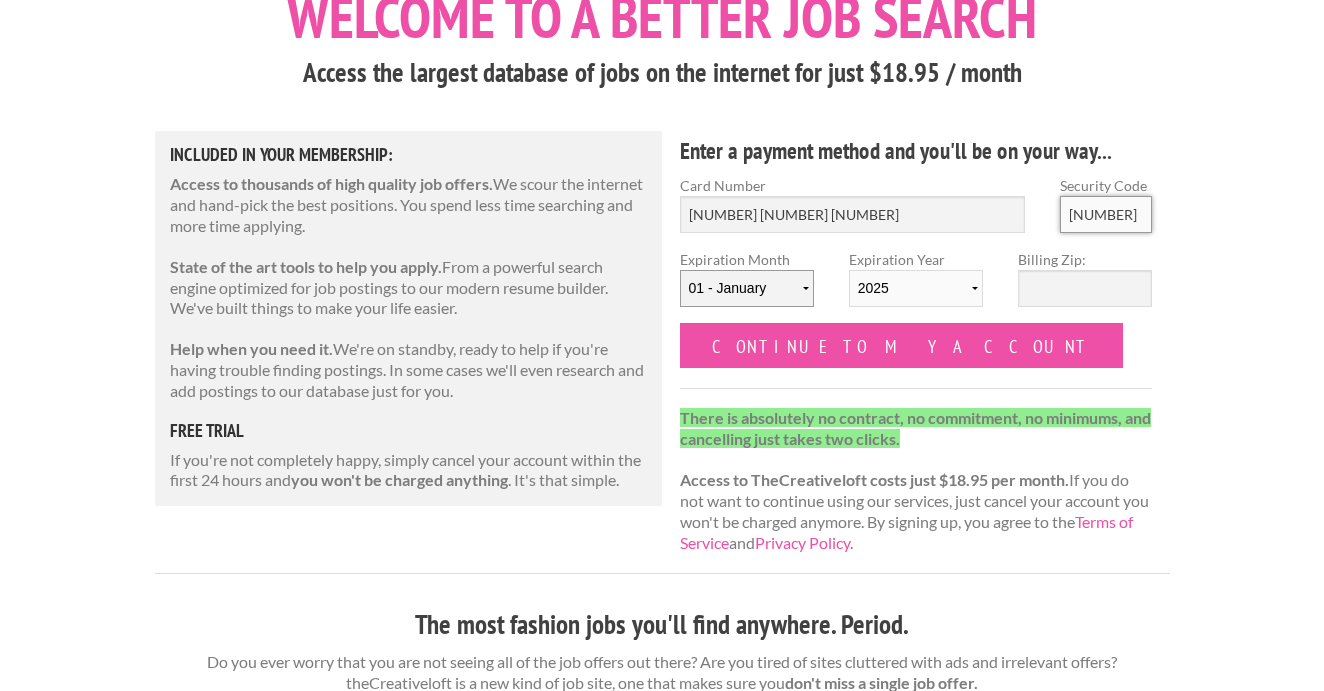 type on "0476" 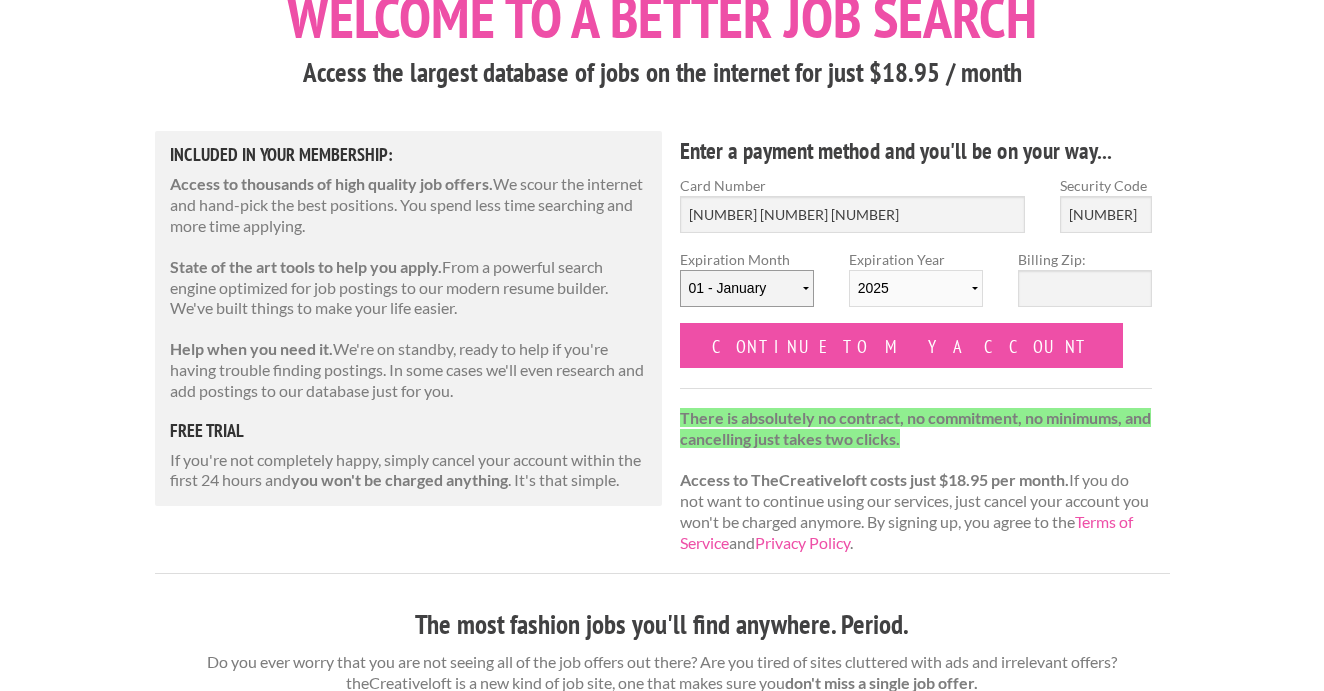 select on "03" 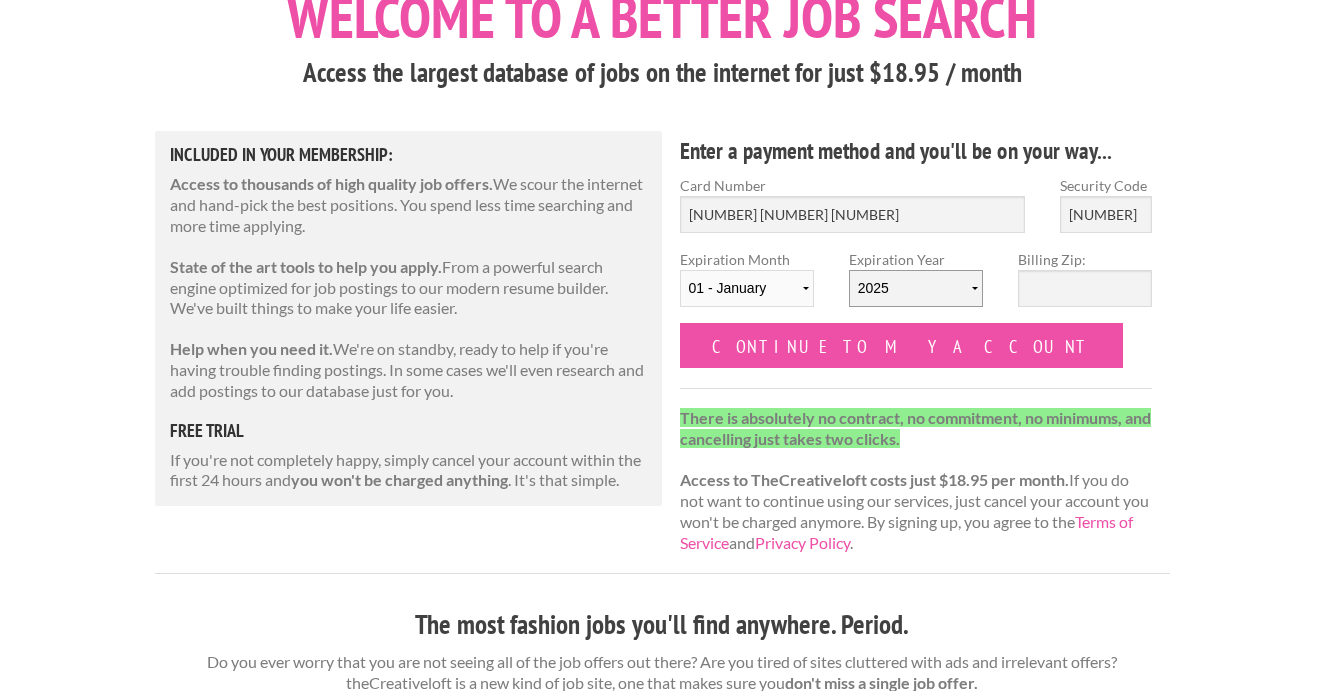 select on "2028" 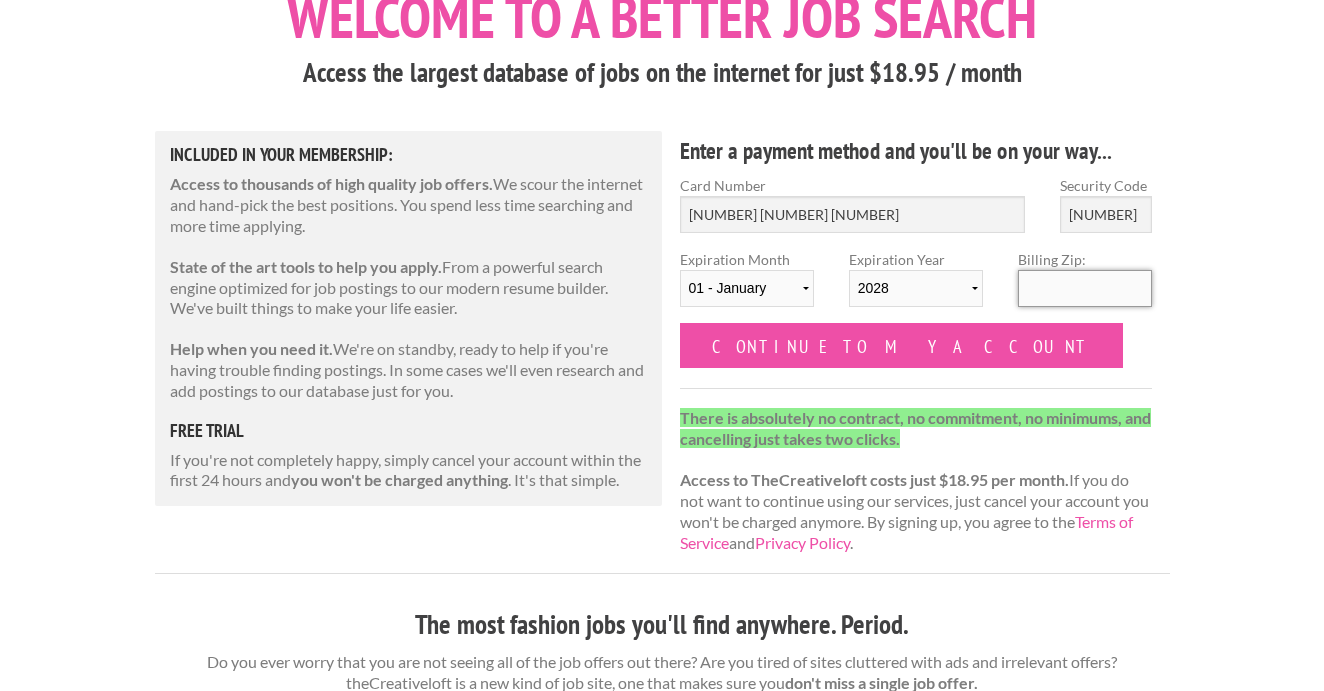 click on "Billing Zip:" at bounding box center [1085, 288] 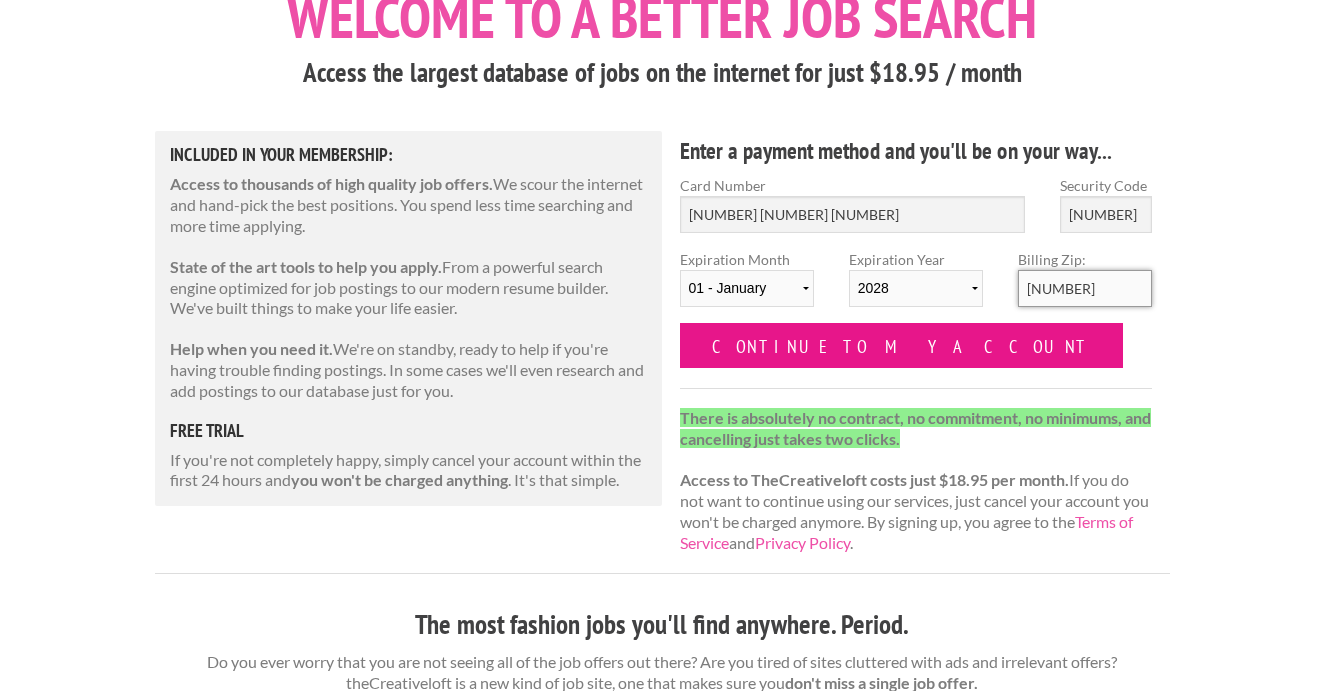 type on "90045" 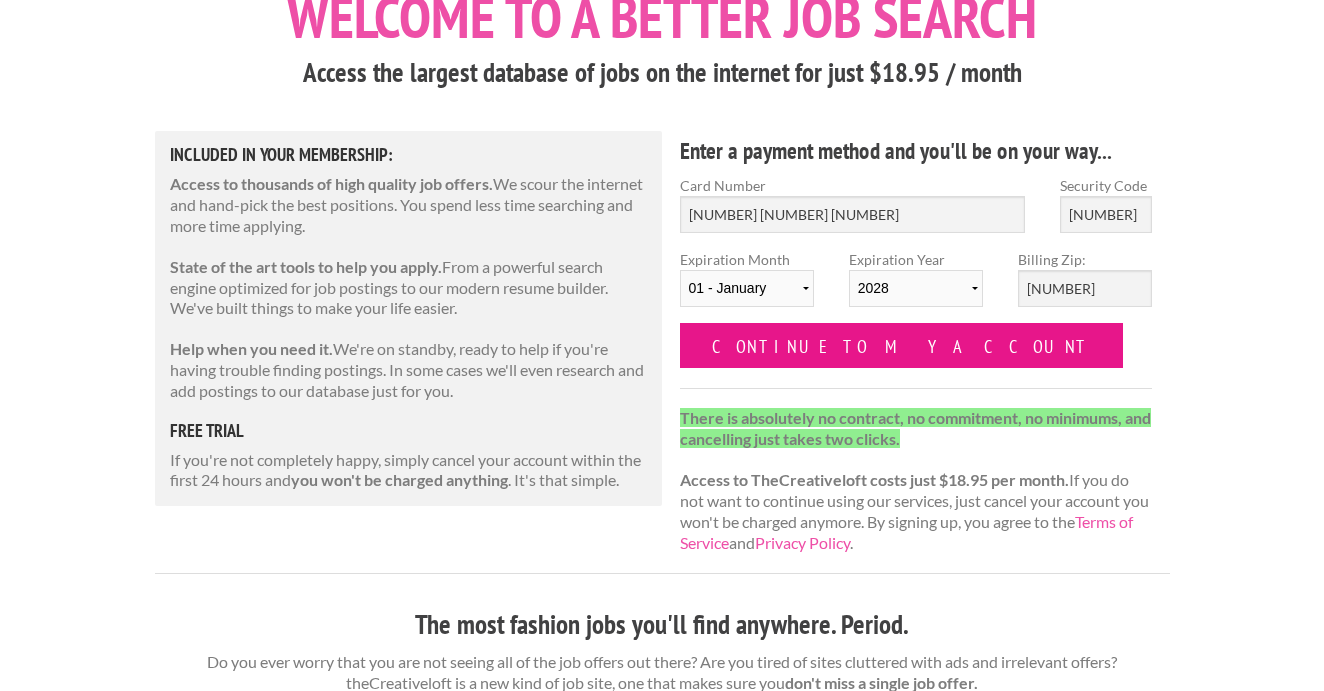 click on "Continue to my account" at bounding box center [902, 345] 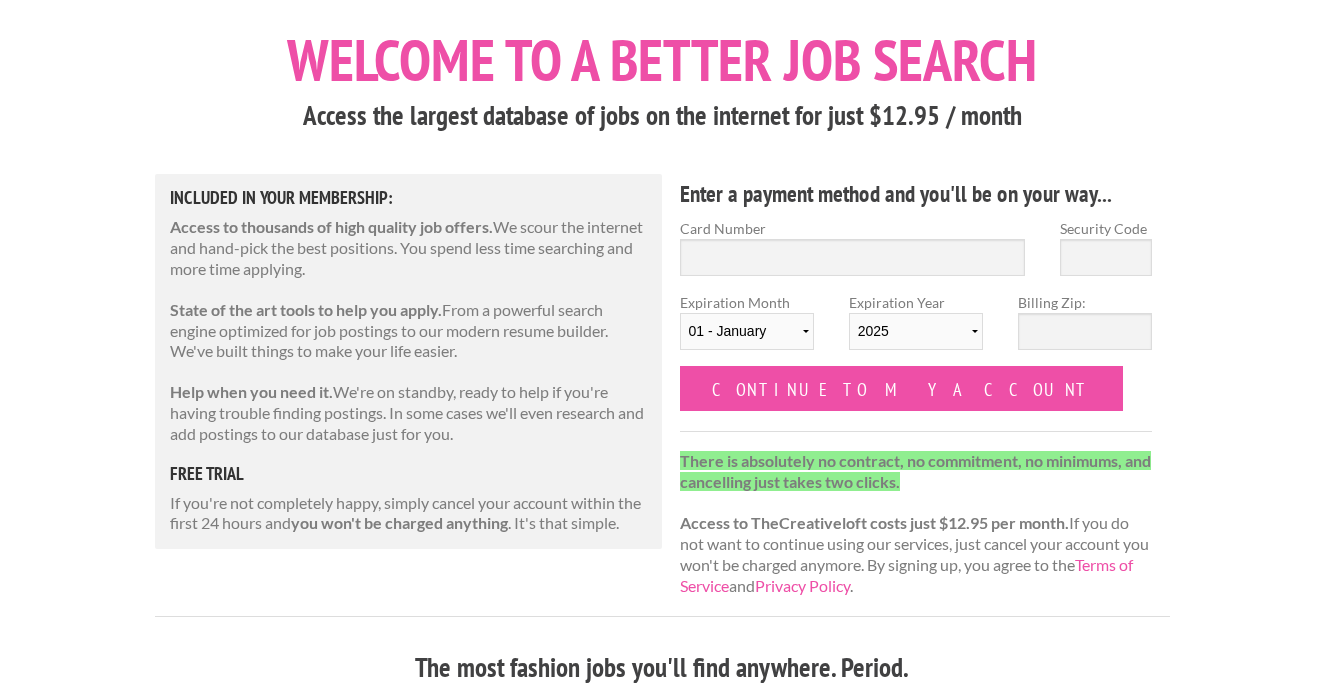 scroll, scrollTop: 111, scrollLeft: 0, axis: vertical 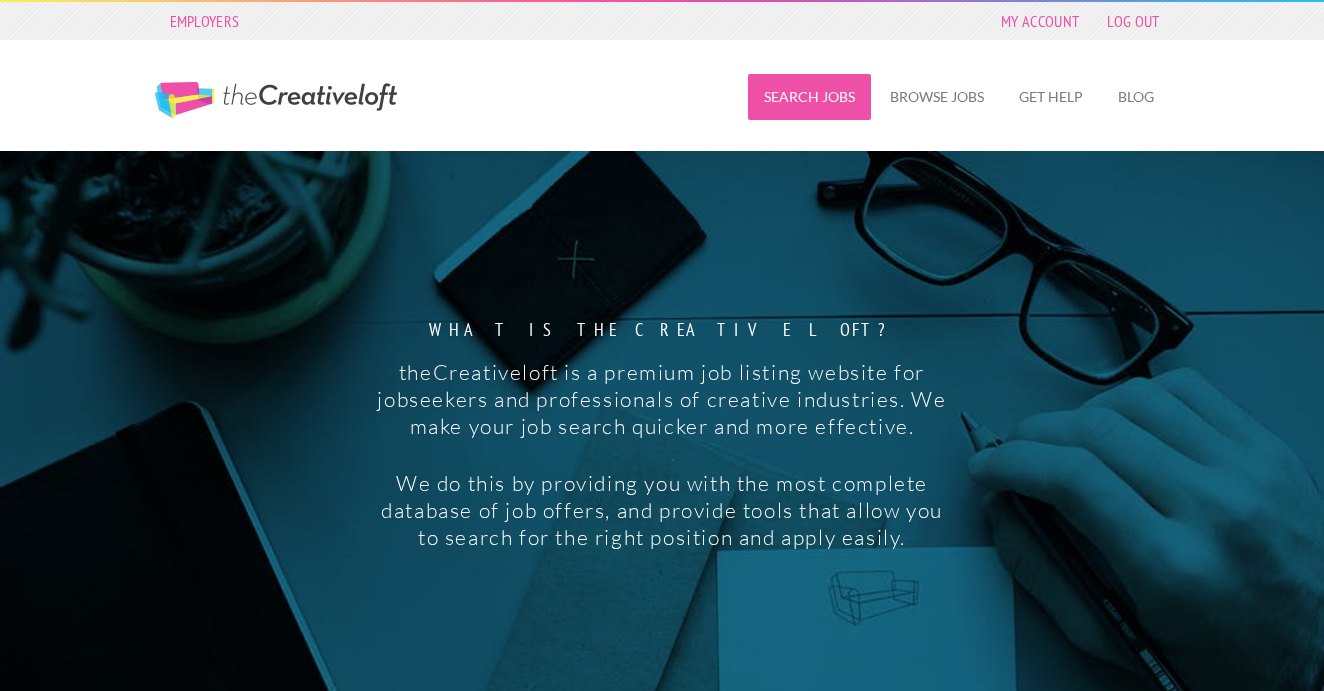 click on "Search Jobs" at bounding box center (809, 97) 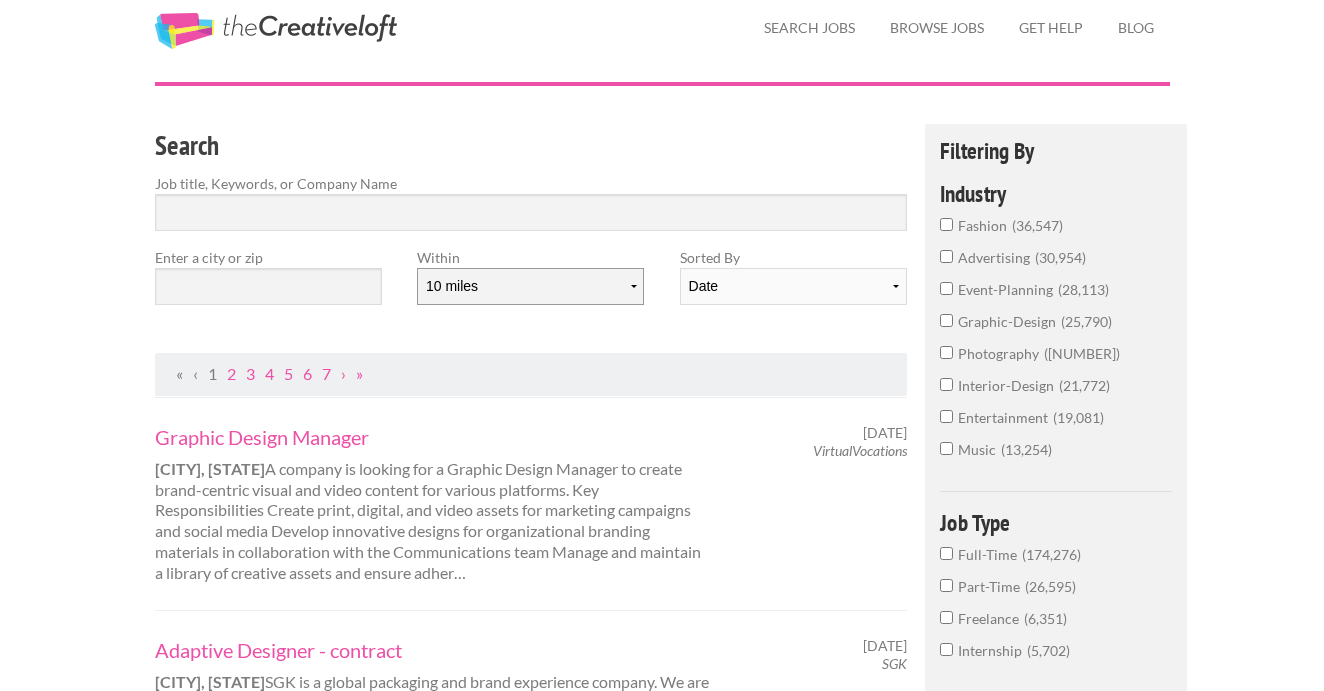 scroll, scrollTop: 79, scrollLeft: 0, axis: vertical 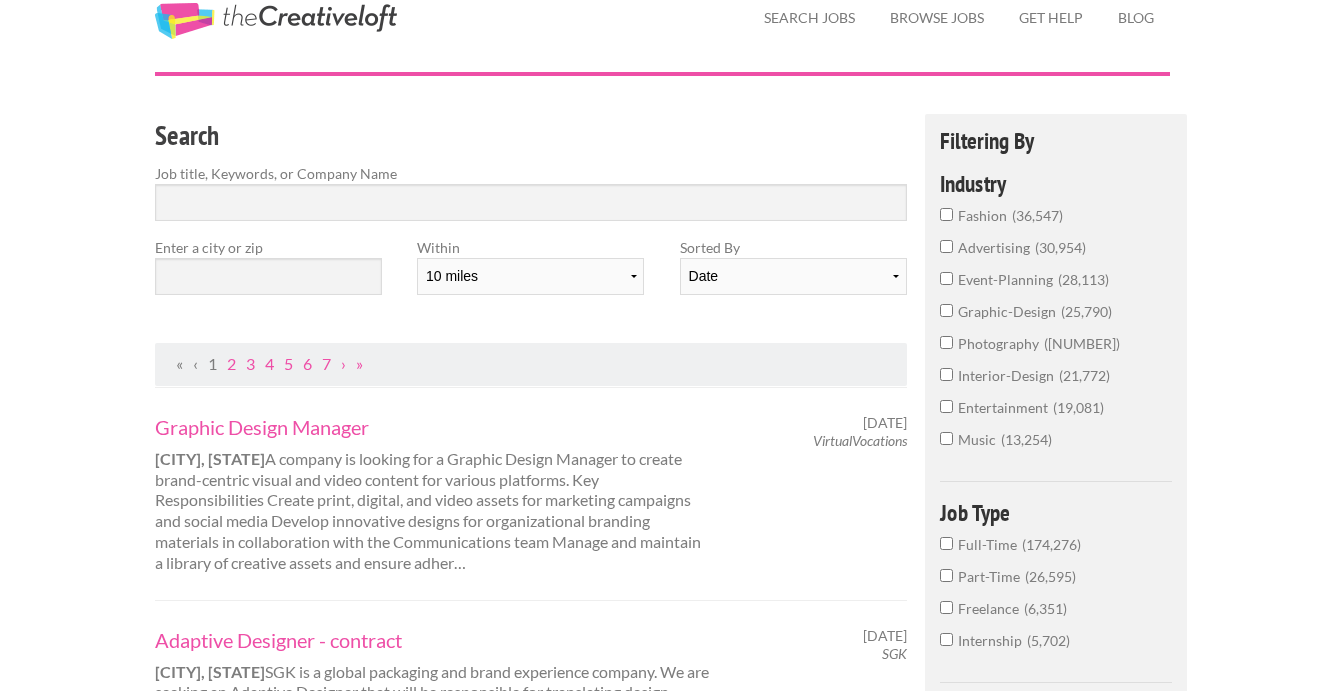 click on "fashion 36,547" at bounding box center (946, 214) 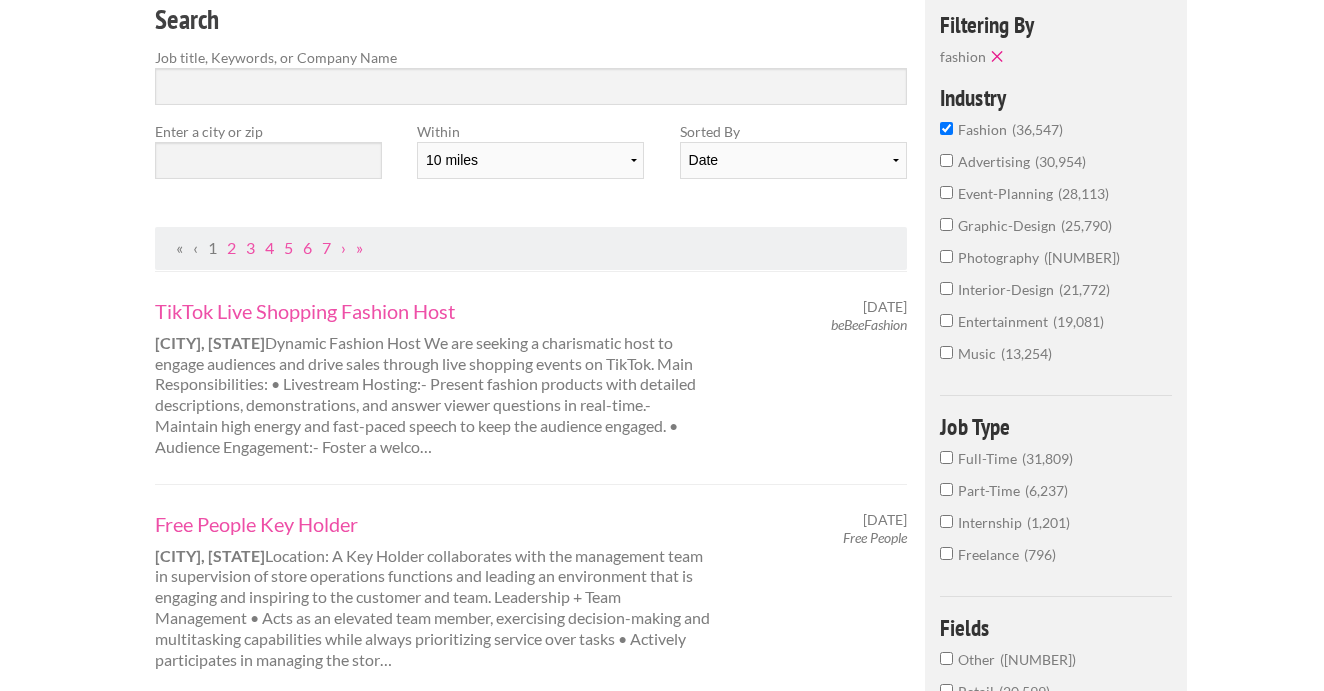 scroll, scrollTop: 199, scrollLeft: 0, axis: vertical 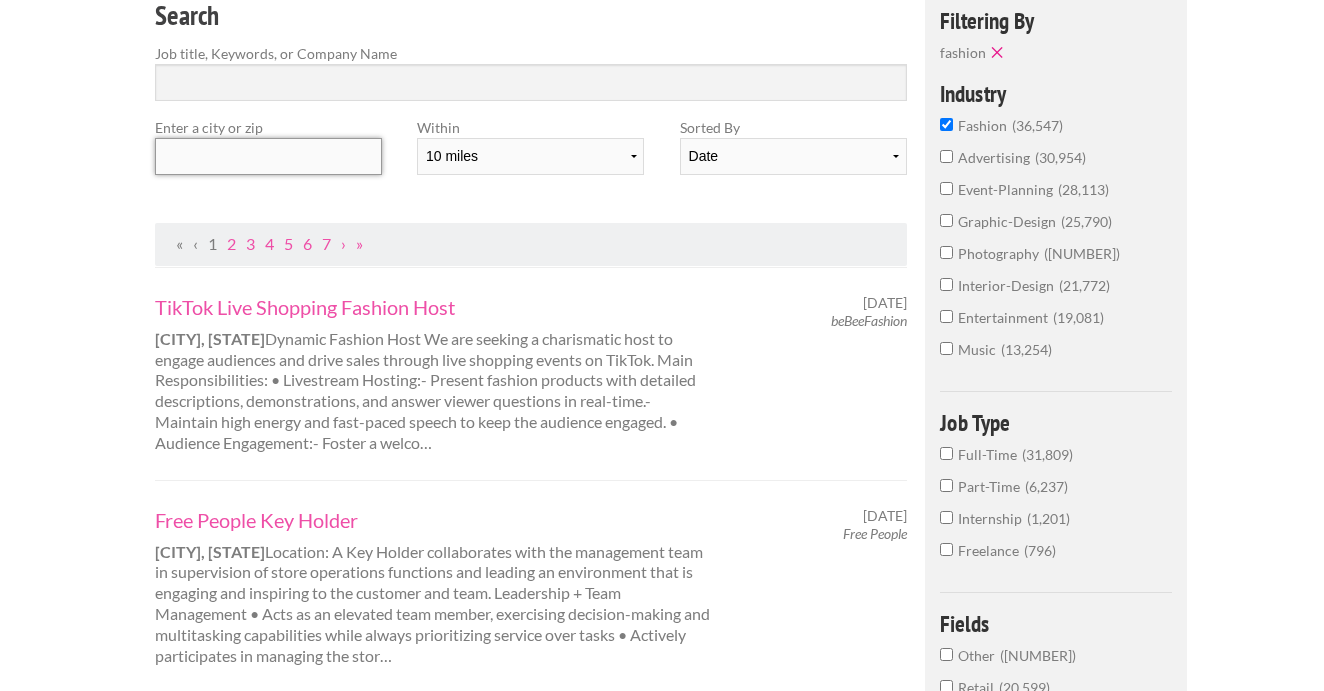 click at bounding box center [268, 156] 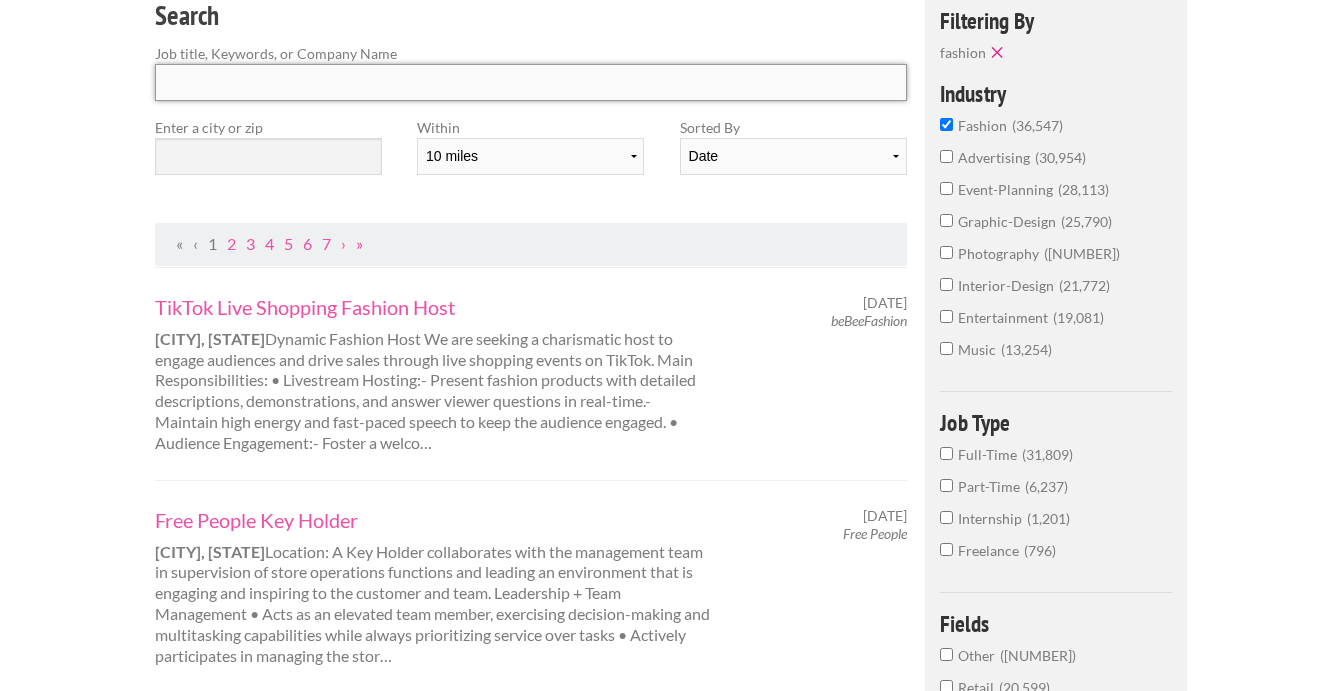 click at bounding box center [531, 82] 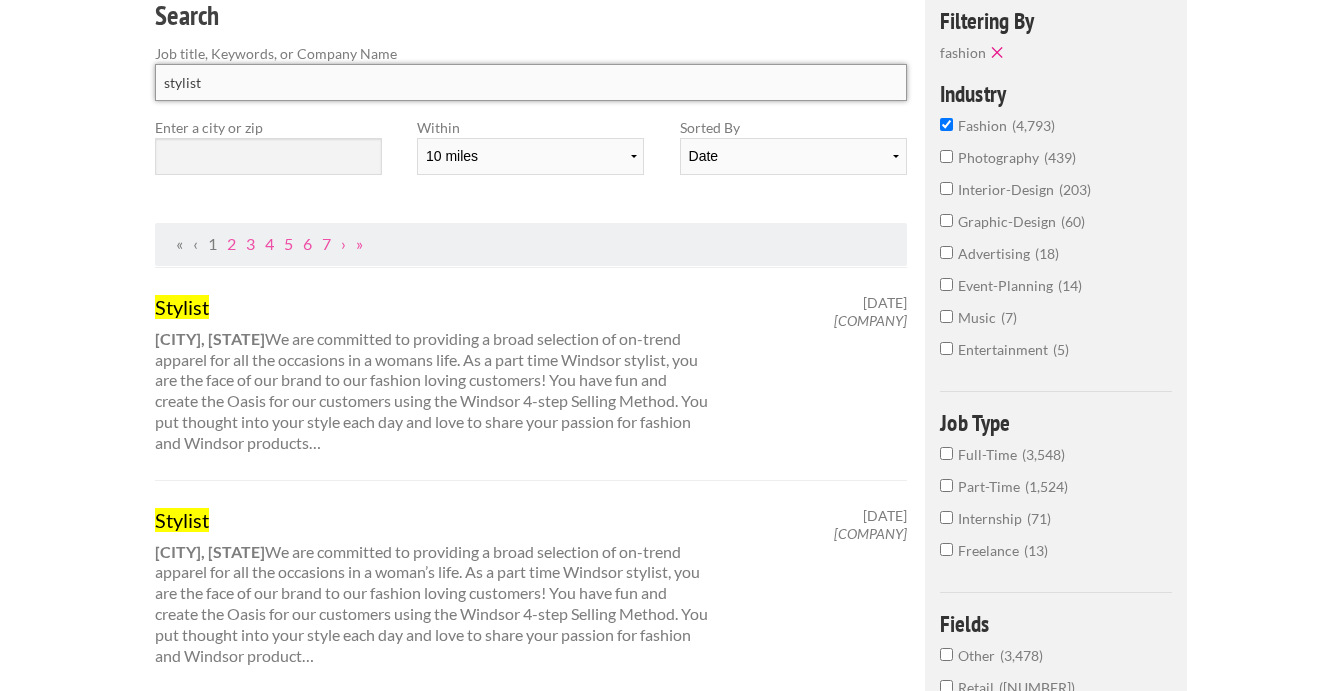 type on "stylist" 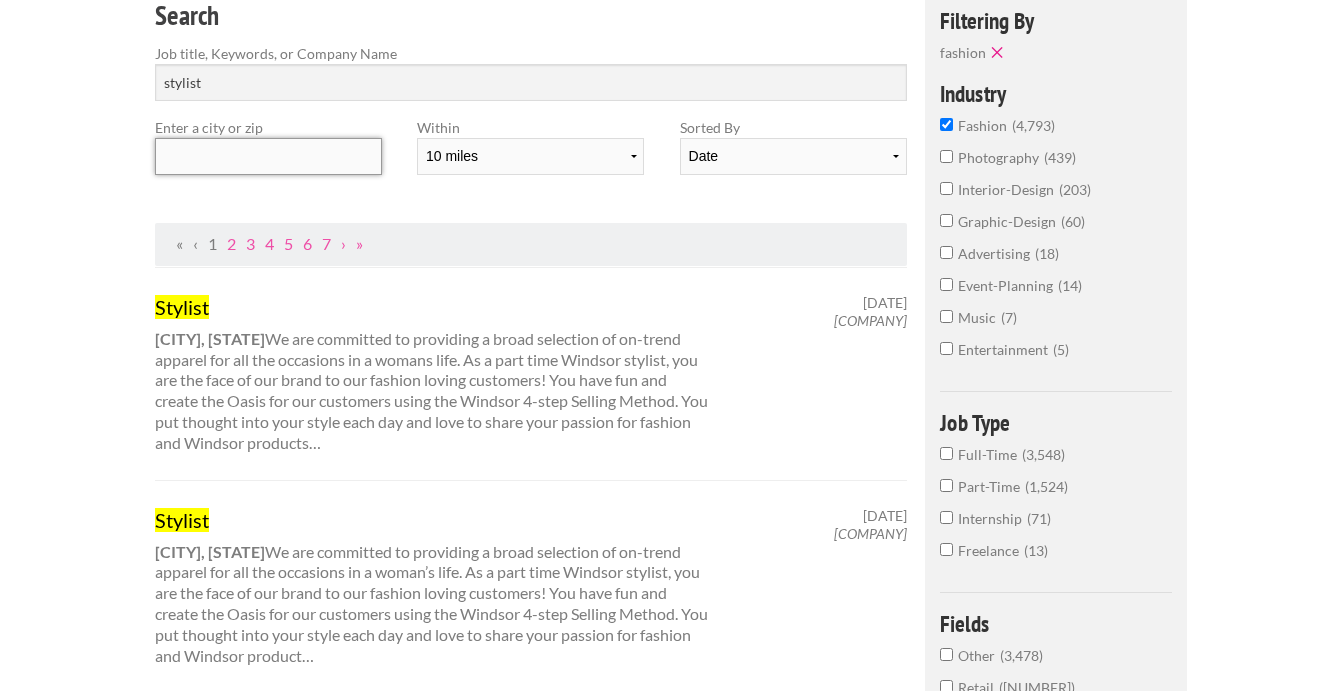 click at bounding box center (268, 156) 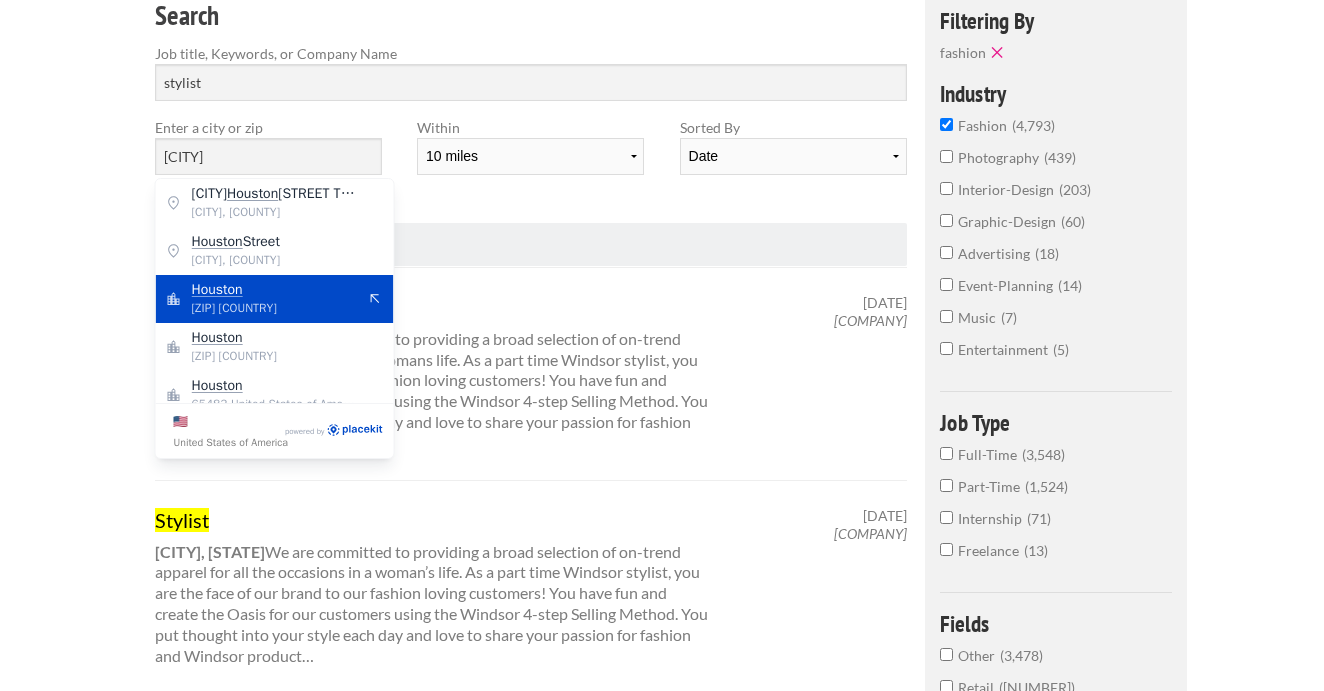 click on "Houston" at bounding box center [217, 289] 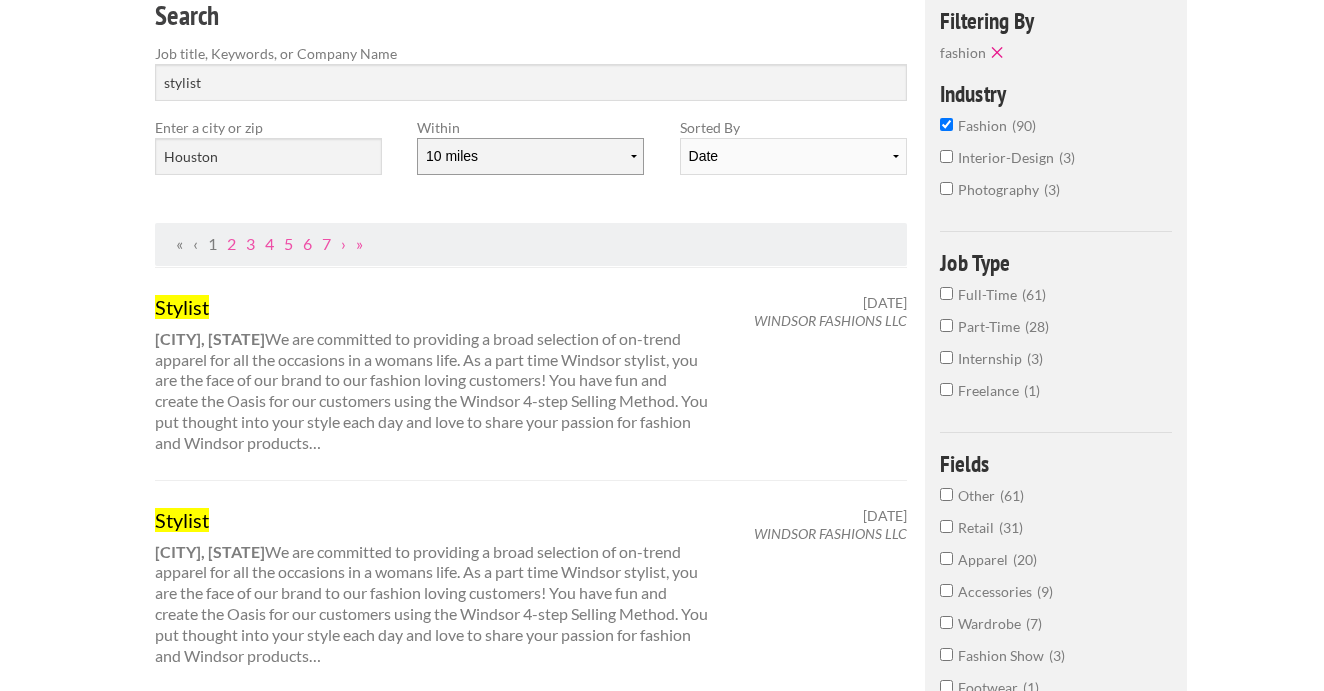 select on "20" 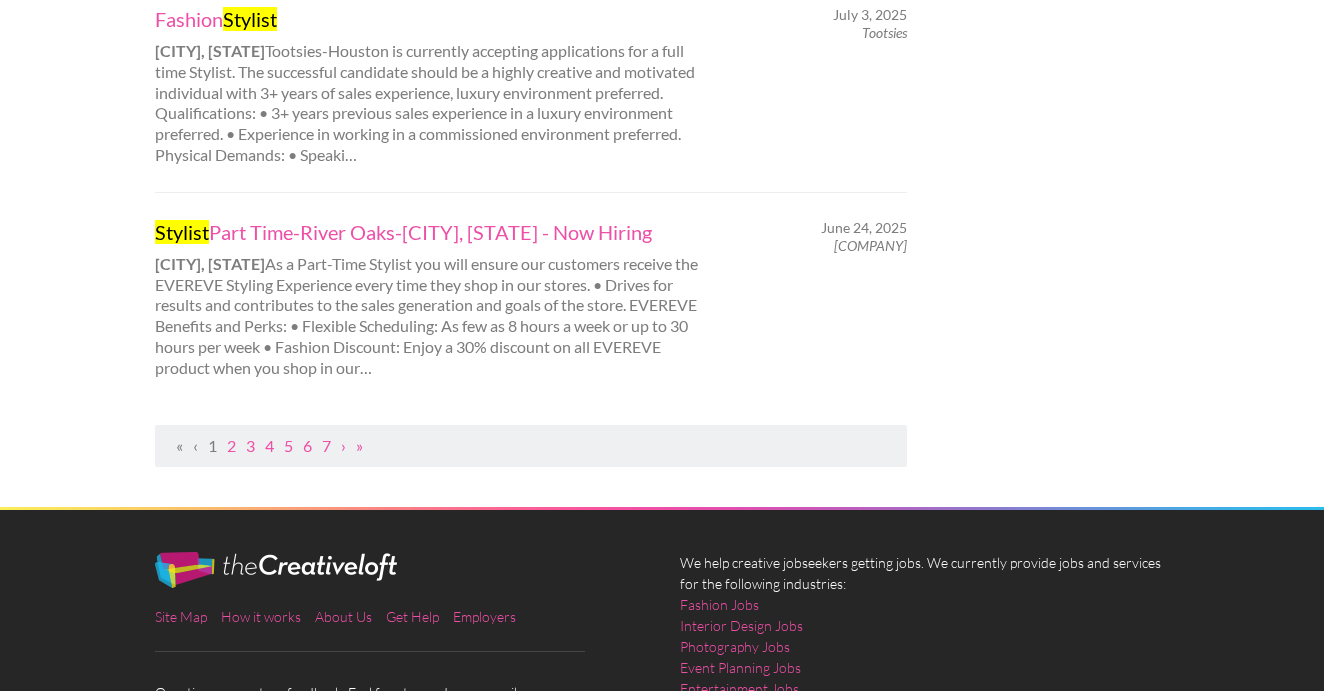 scroll, scrollTop: 2192, scrollLeft: 0, axis: vertical 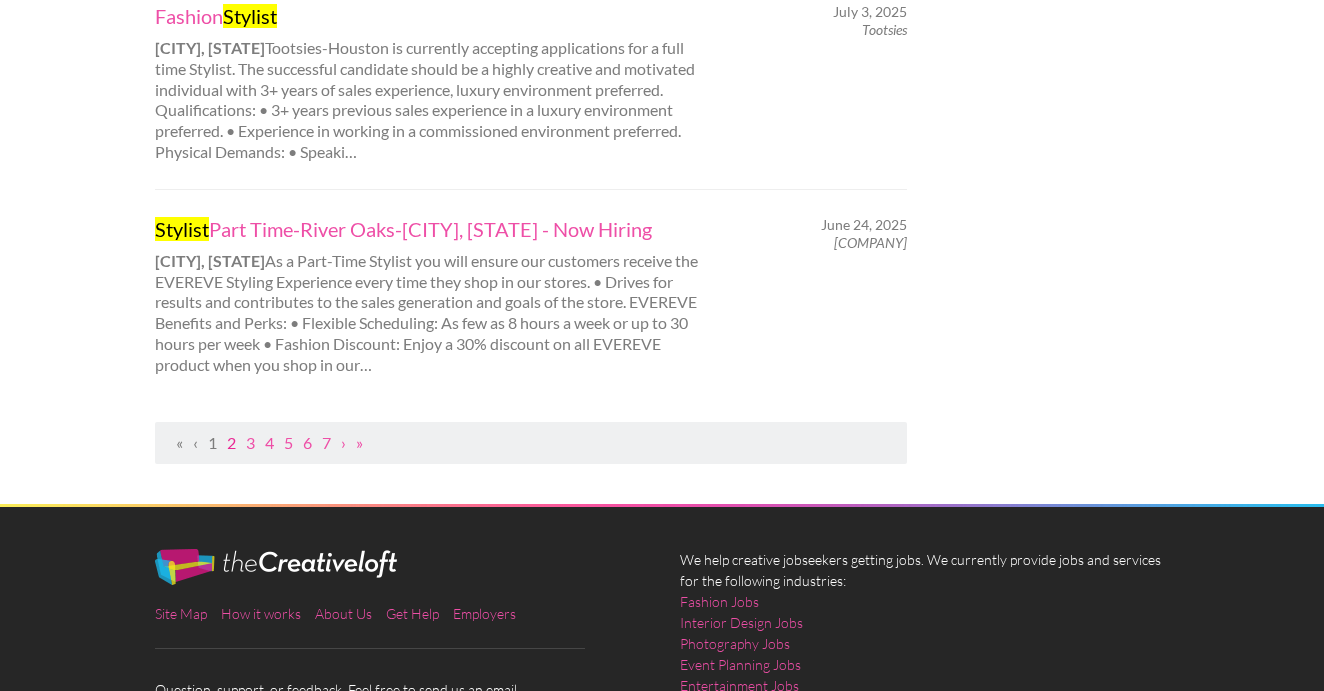 click on "2" at bounding box center (231, 442) 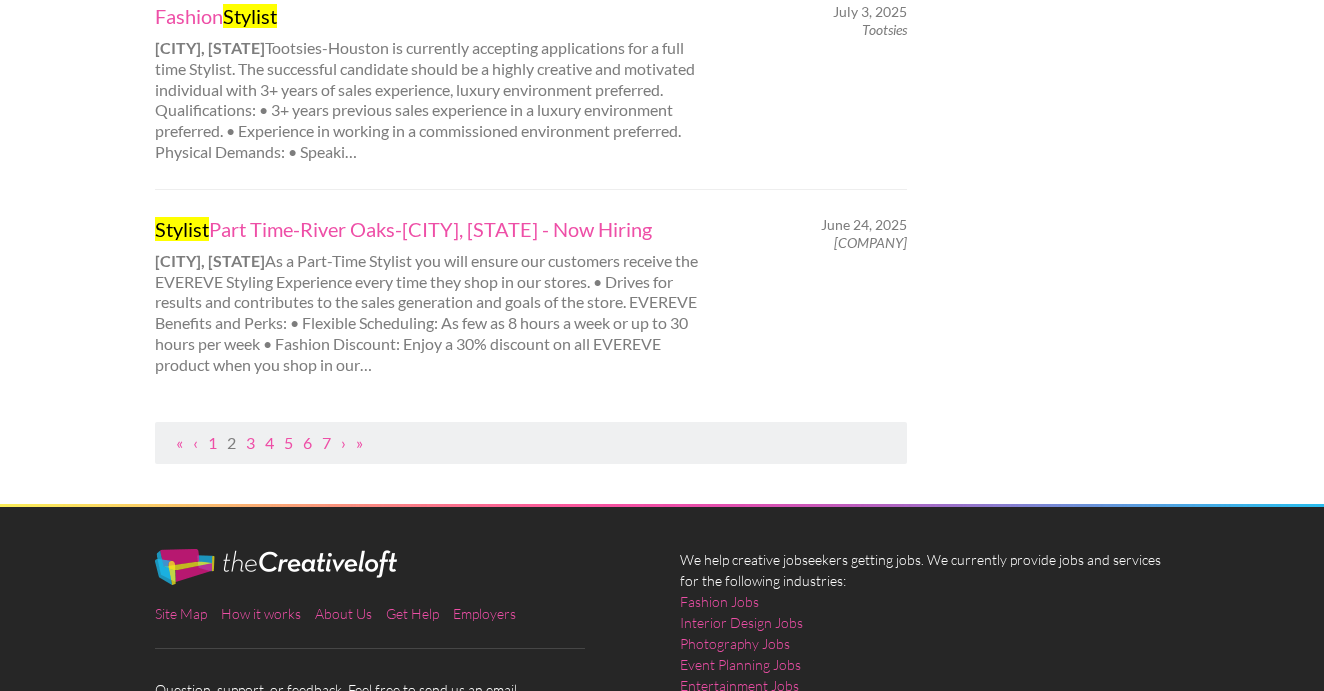 scroll, scrollTop: 0, scrollLeft: 0, axis: both 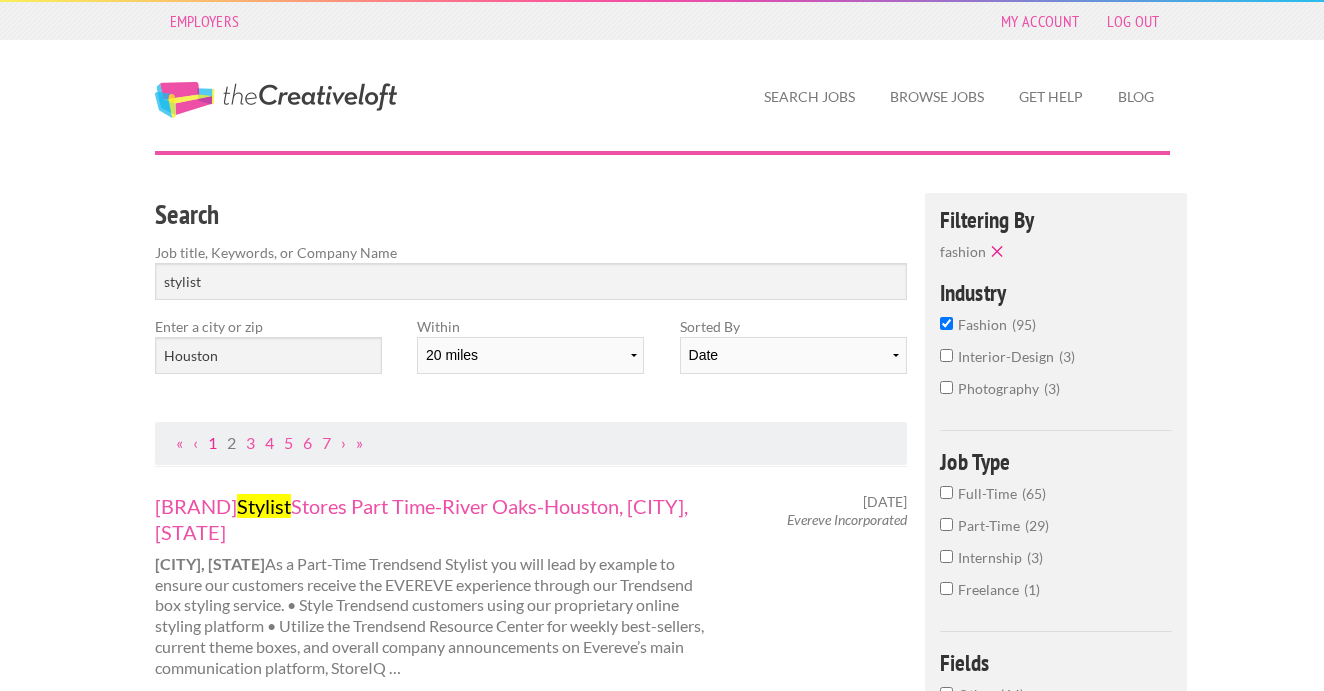 click on "1" at bounding box center [212, 442] 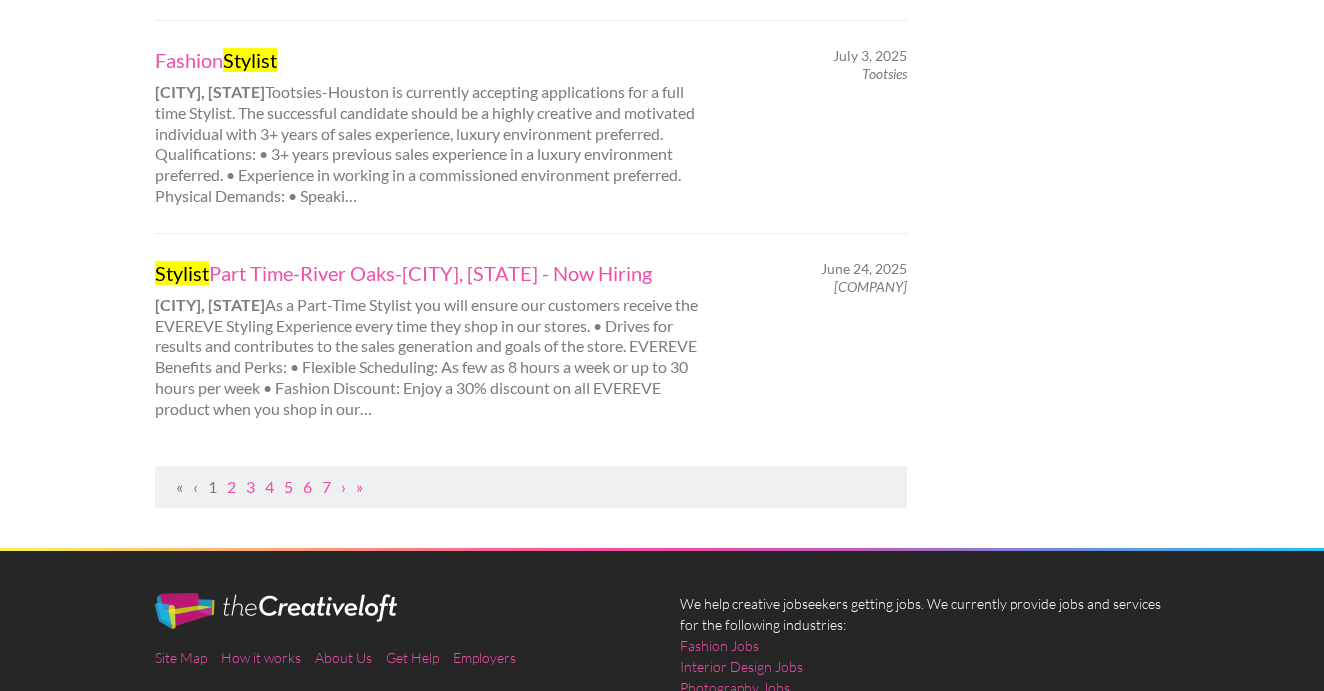 scroll, scrollTop: 2135, scrollLeft: 0, axis: vertical 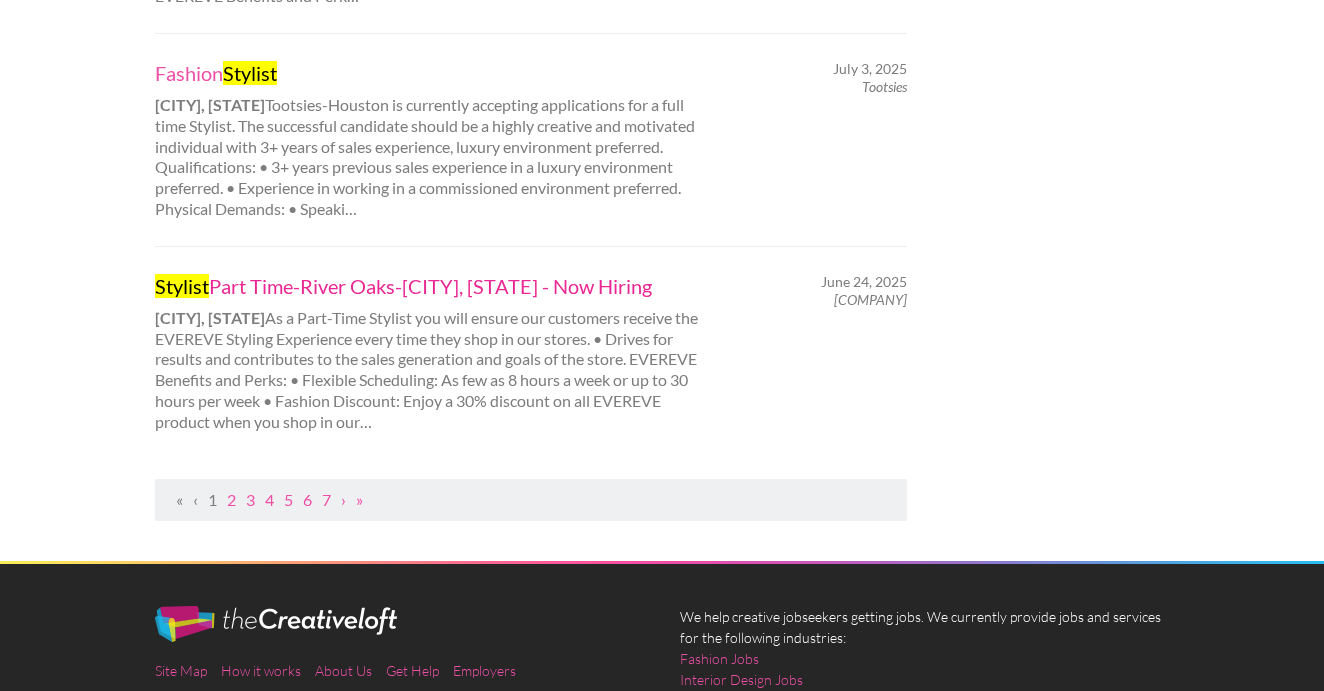 click on "Stylist  Part Time-River Oaks-Houston, TX - Now Hiring" at bounding box center [433, 286] 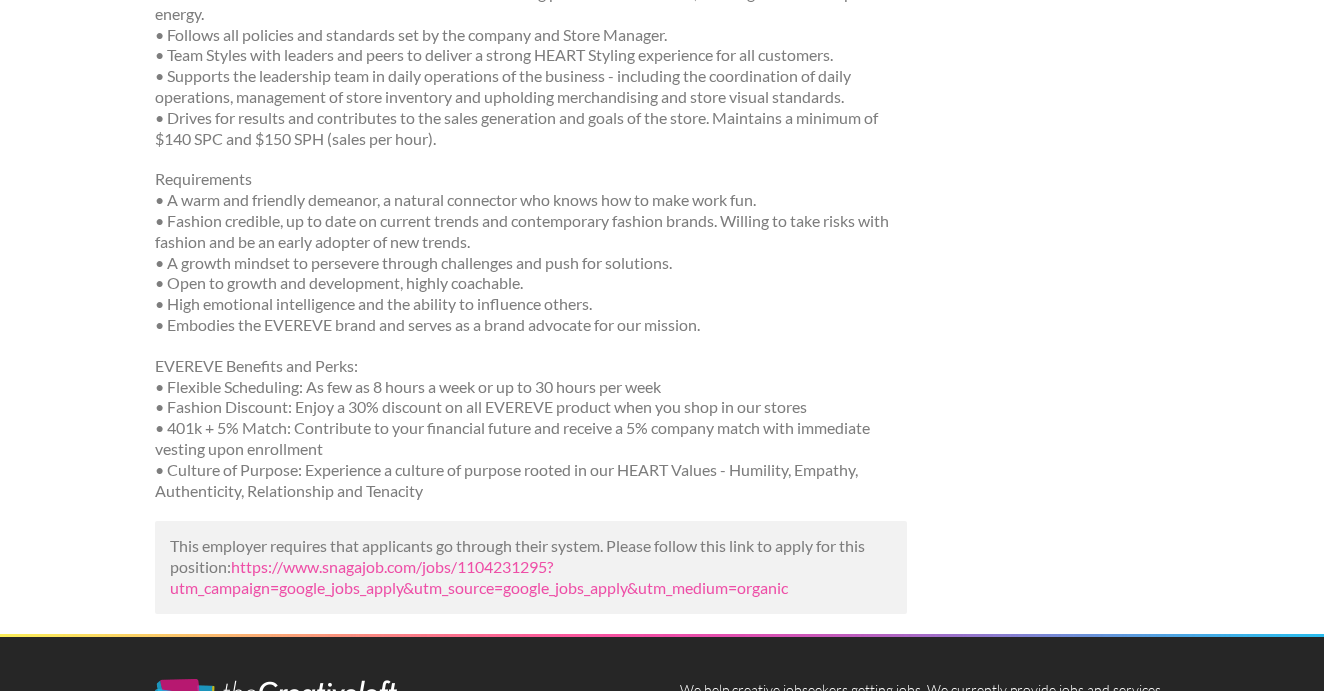 scroll, scrollTop: 1839, scrollLeft: 0, axis: vertical 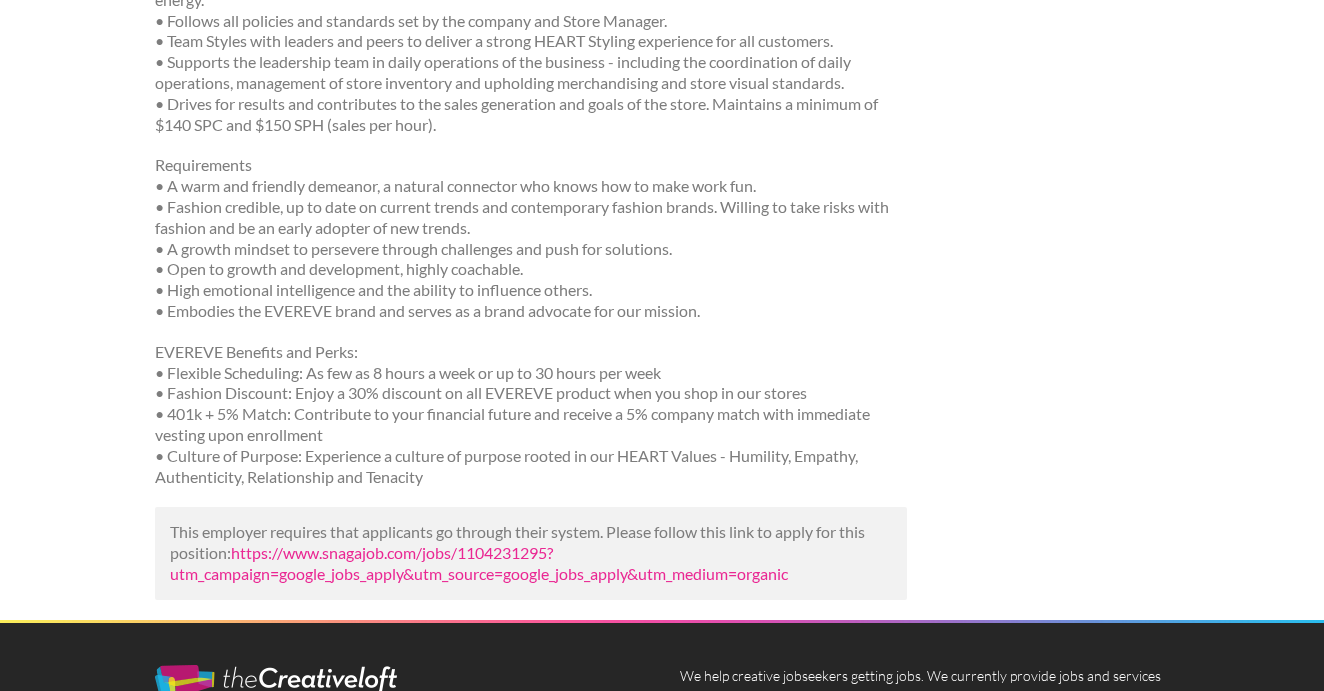 click on "https://www.snagajob.com/jobs/1104231295?utm_campaign=google_jobs_apply&utm_source=google_jobs_apply&utm_medium=organic" at bounding box center (479, 563) 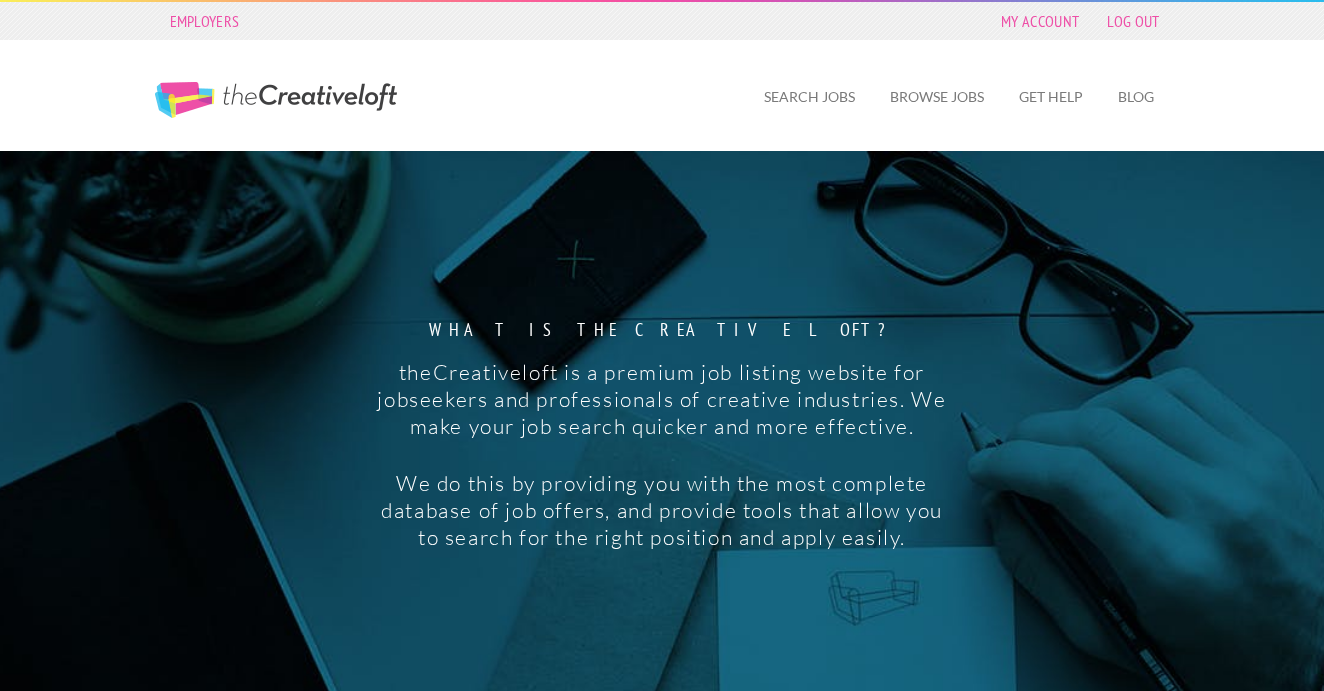 scroll, scrollTop: 0, scrollLeft: 0, axis: both 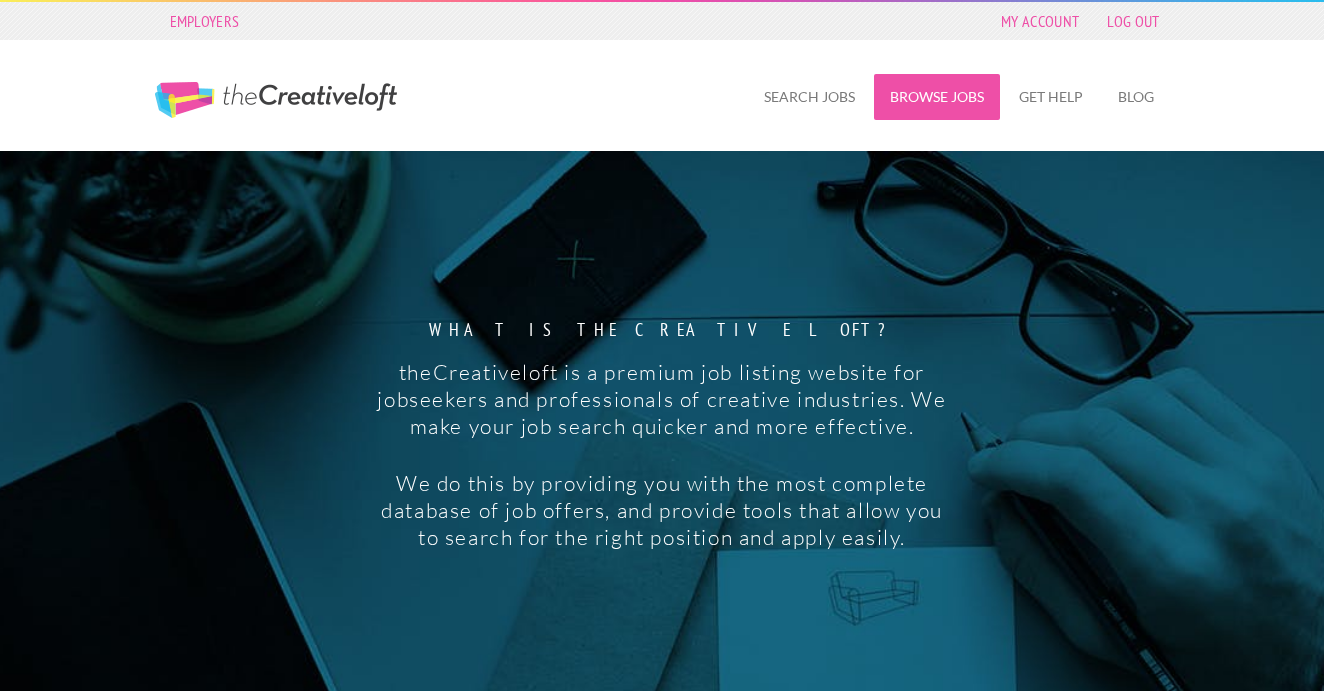 click on "Browse Jobs" at bounding box center (937, 97) 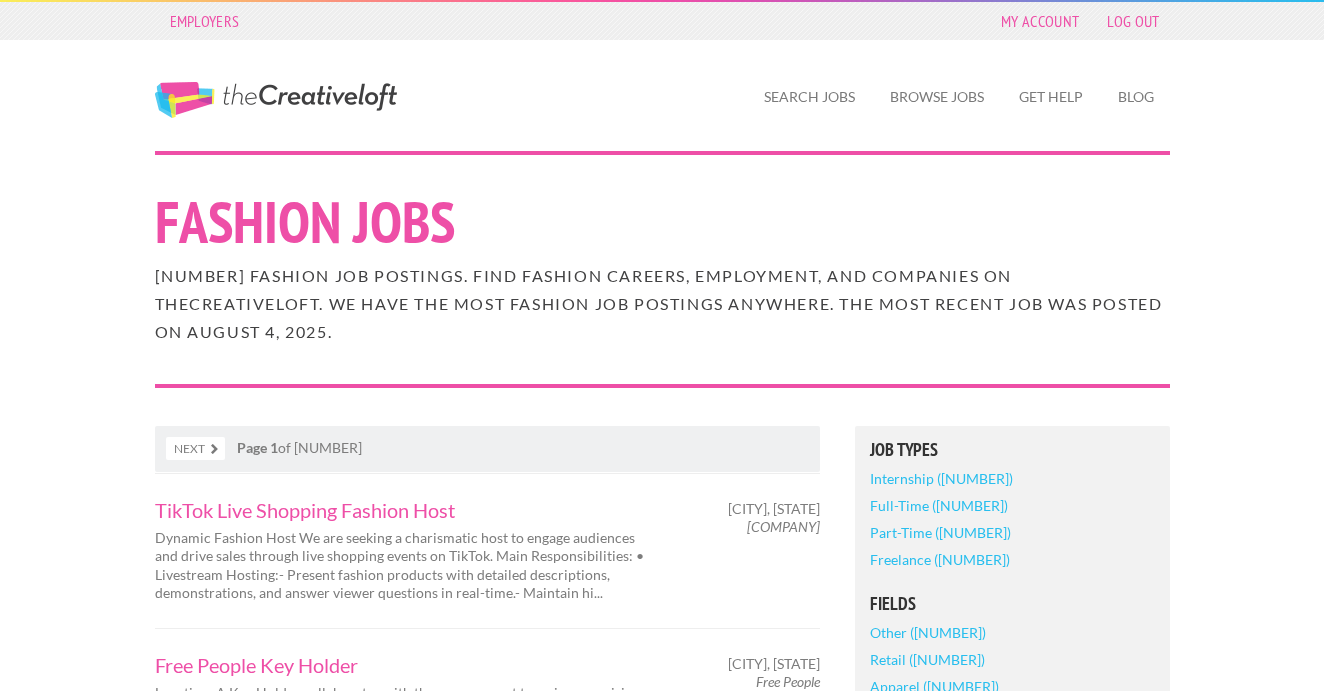 scroll, scrollTop: 0, scrollLeft: 0, axis: both 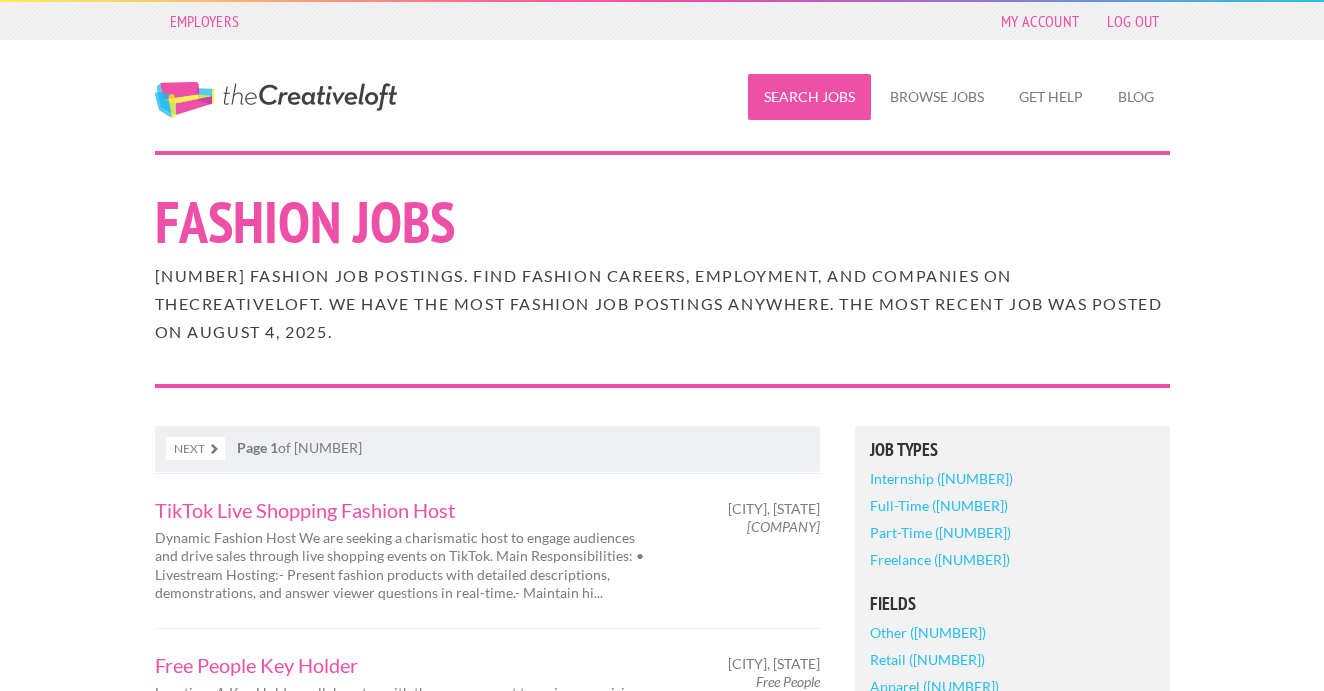 click on "Search Jobs" at bounding box center (809, 97) 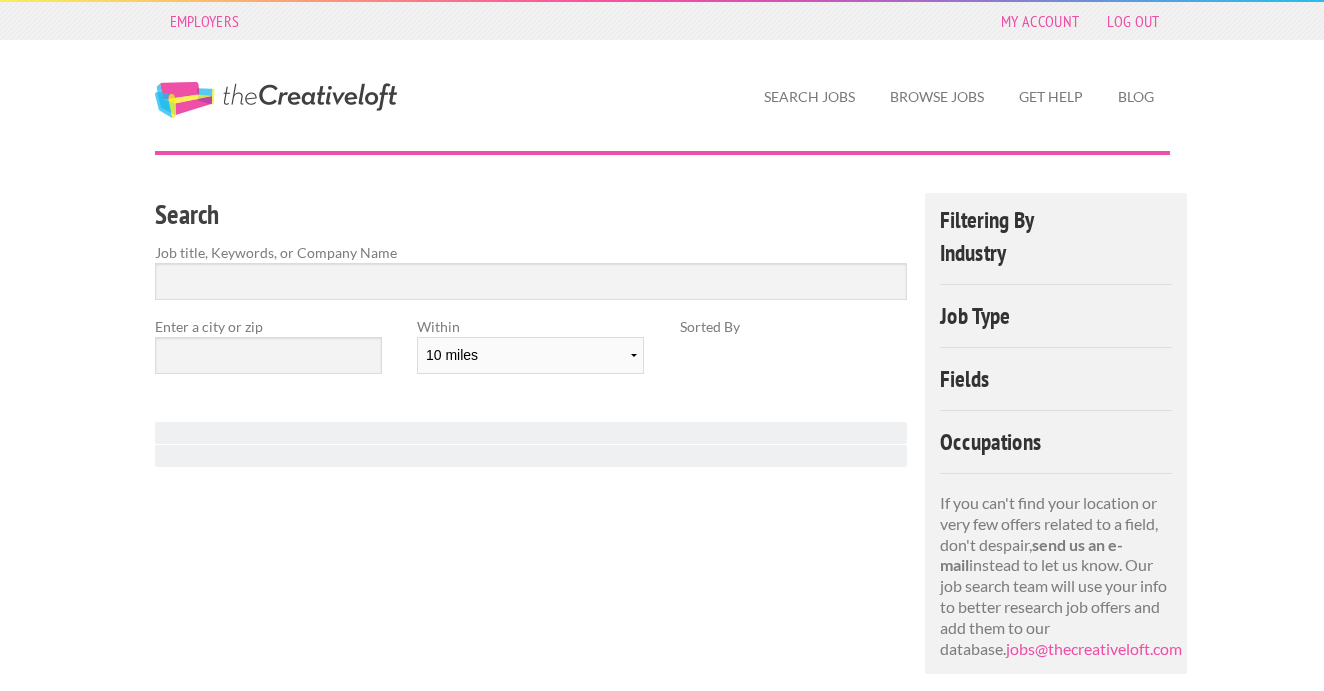 scroll, scrollTop: 0, scrollLeft: 0, axis: both 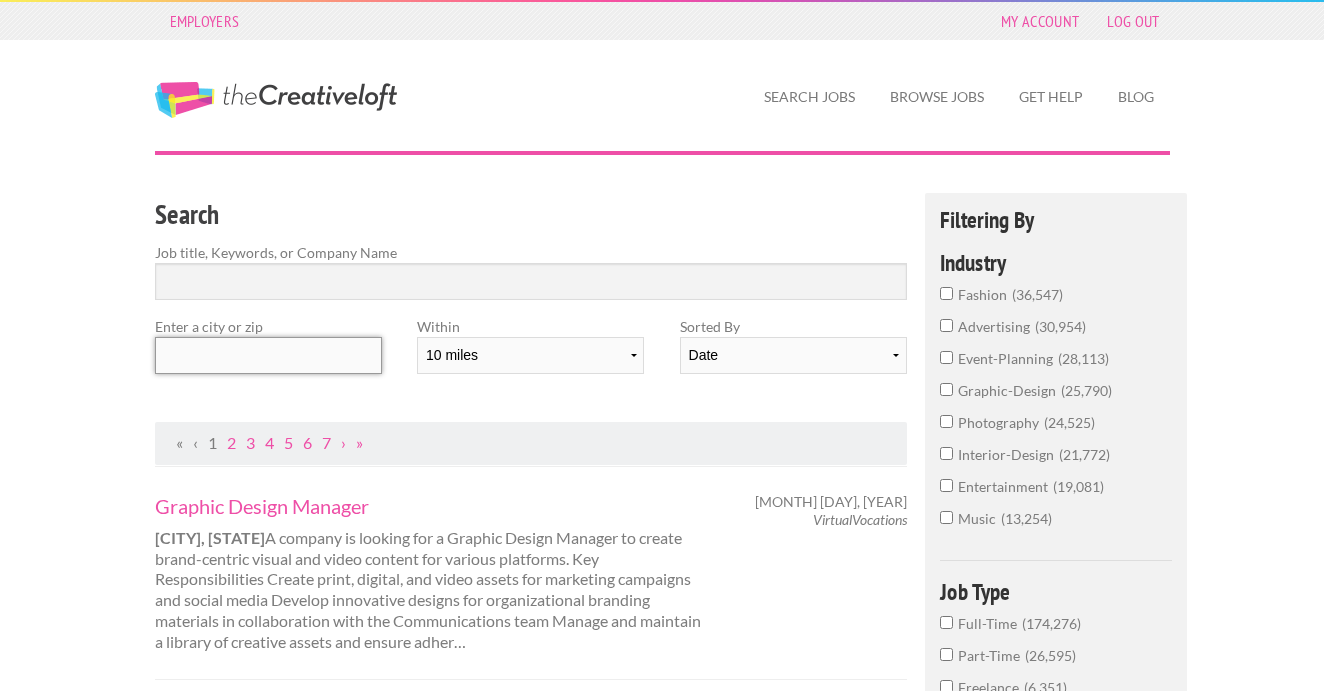 click at bounding box center (268, 355) 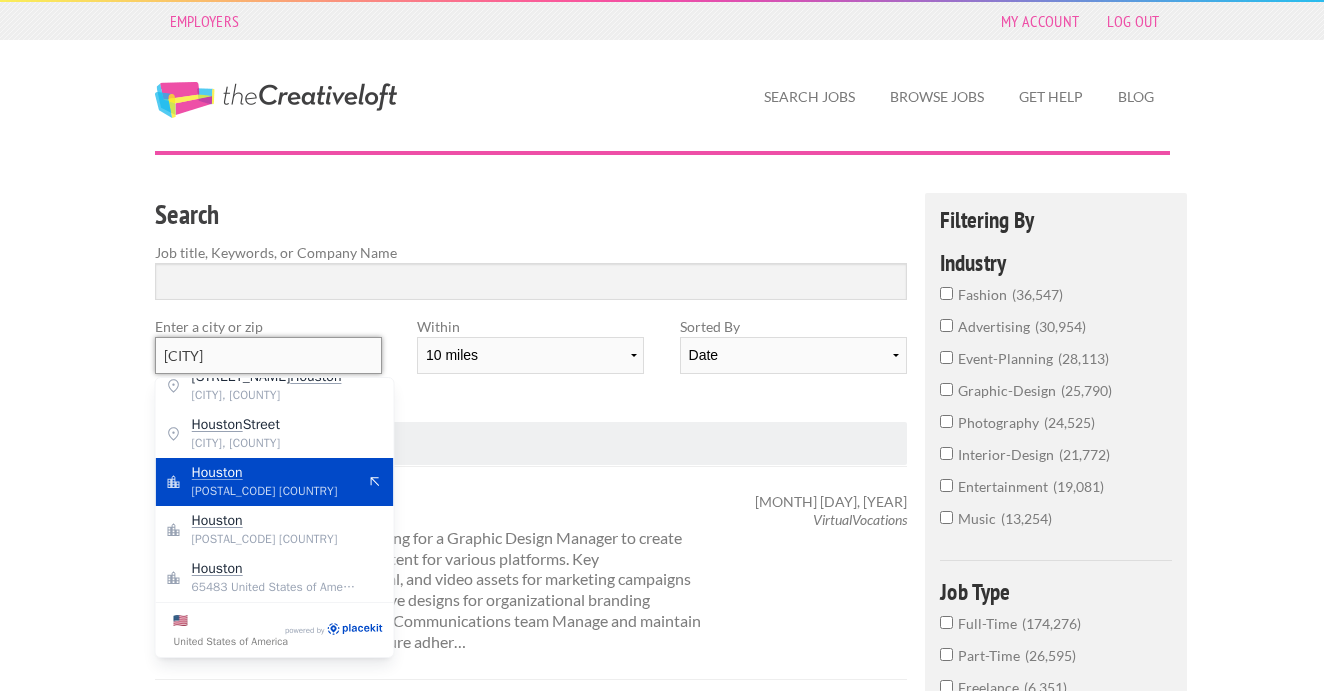 scroll, scrollTop: 16, scrollLeft: 0, axis: vertical 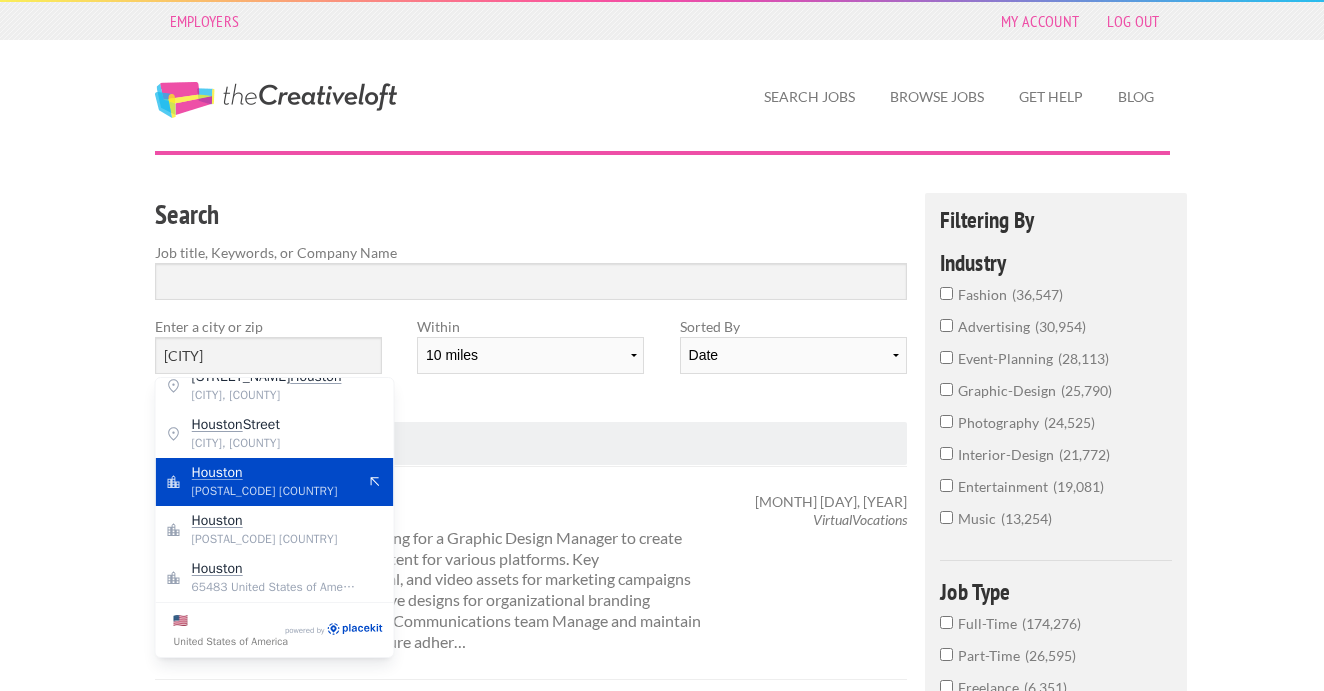 click on "Houston" at bounding box center [274, 473] 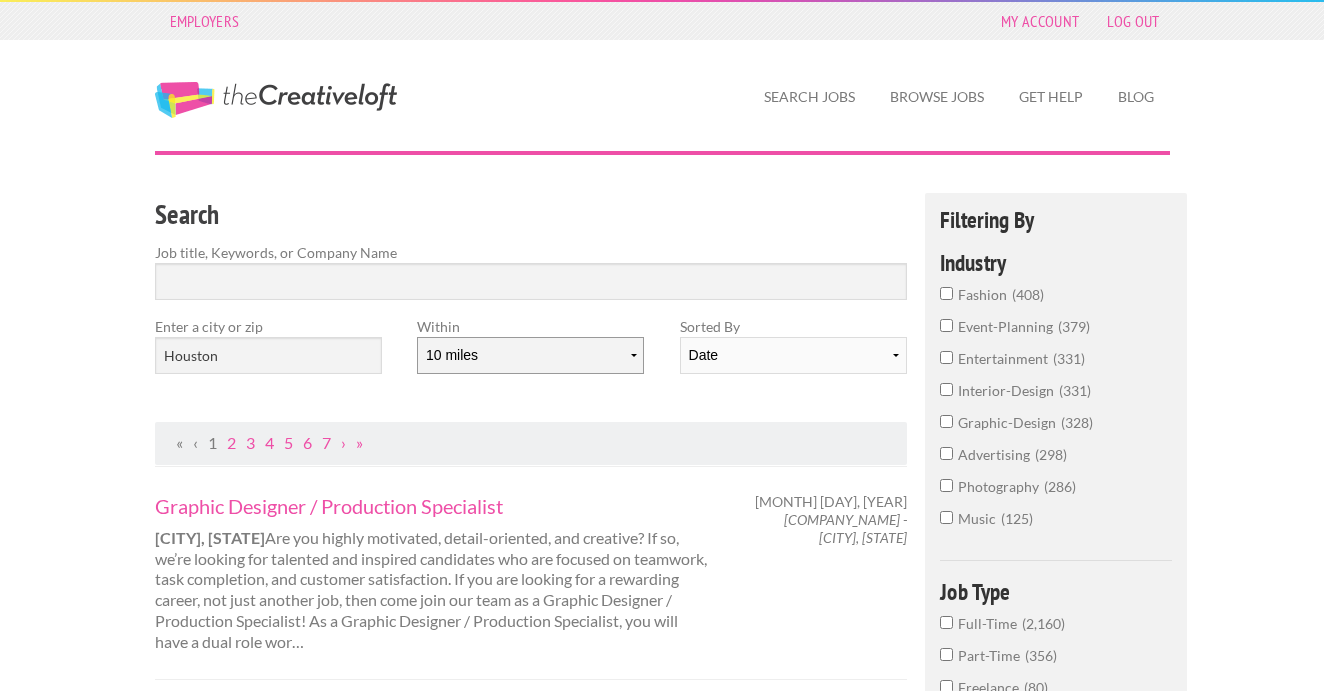 select on "20" 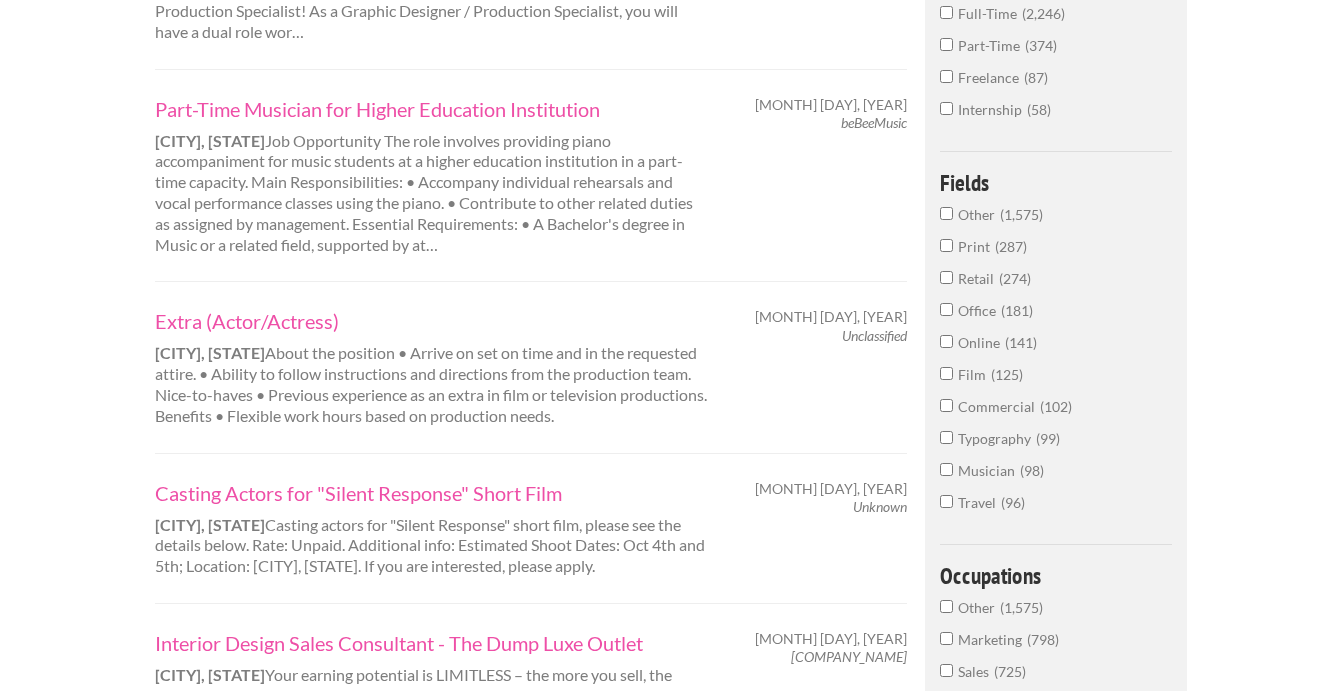 scroll, scrollTop: 643, scrollLeft: 0, axis: vertical 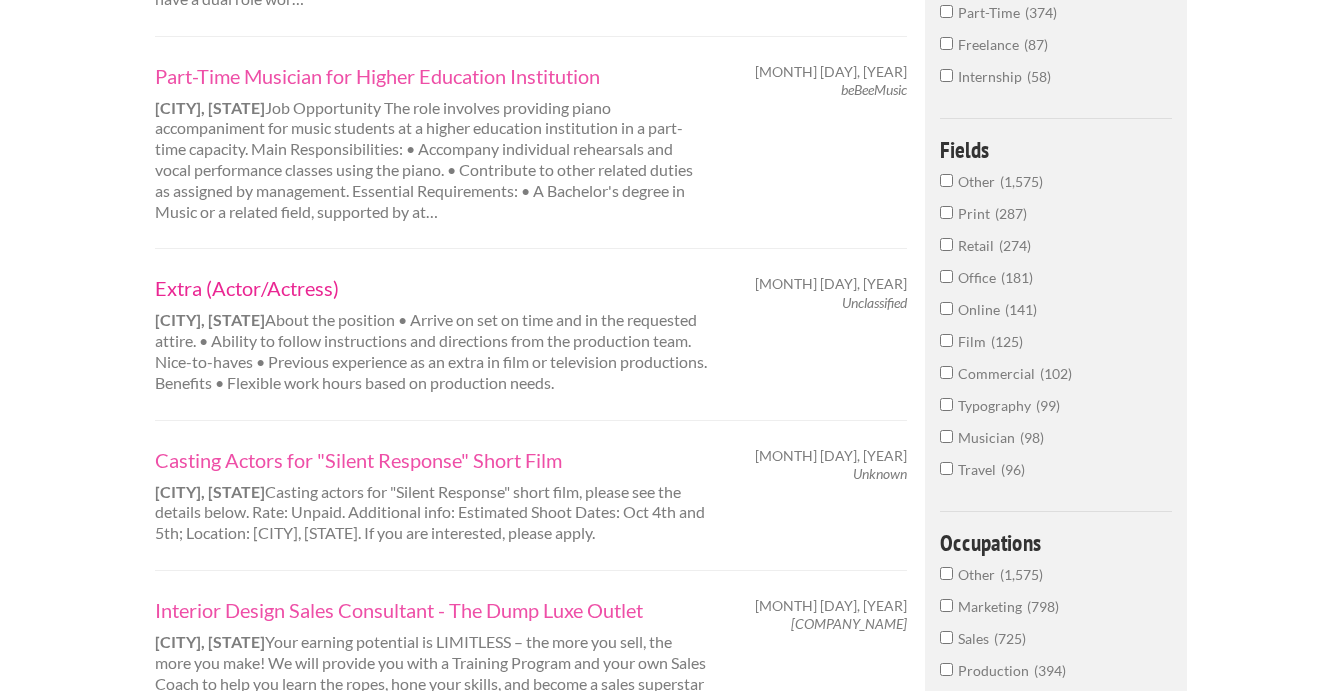click on "Extra (Actor/Actress)" at bounding box center [433, 288] 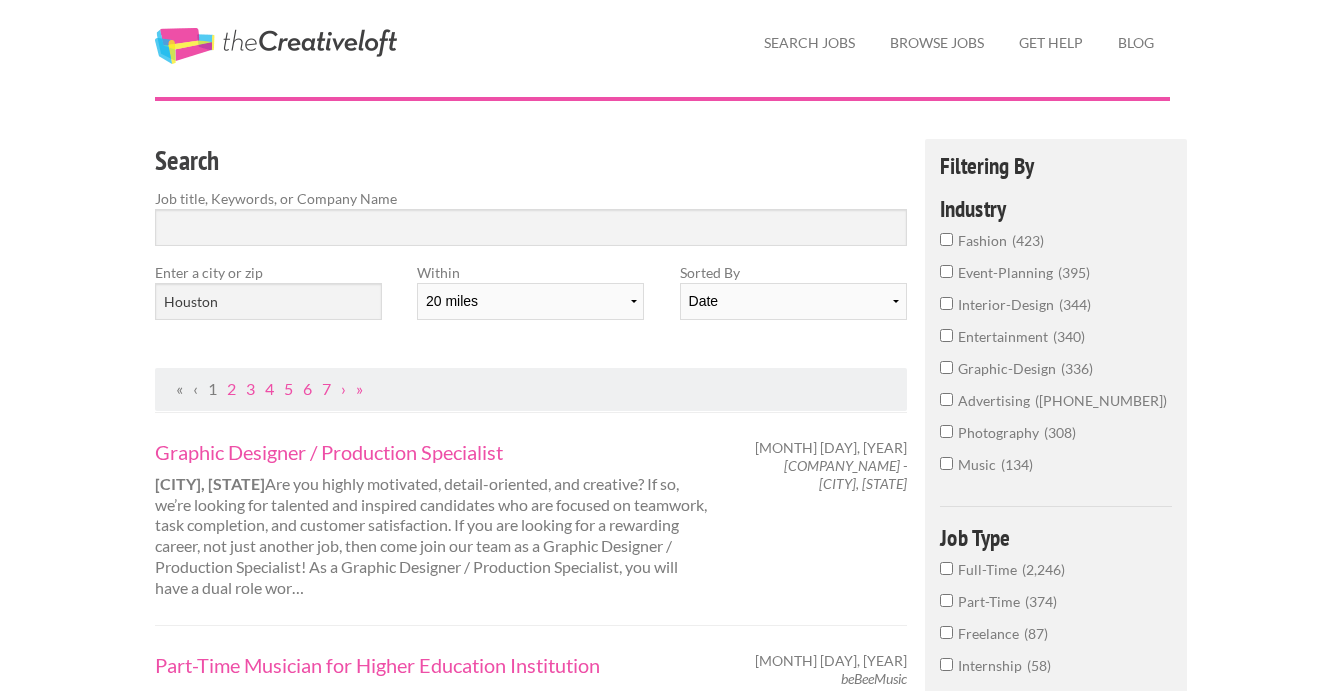 scroll, scrollTop: 57, scrollLeft: 0, axis: vertical 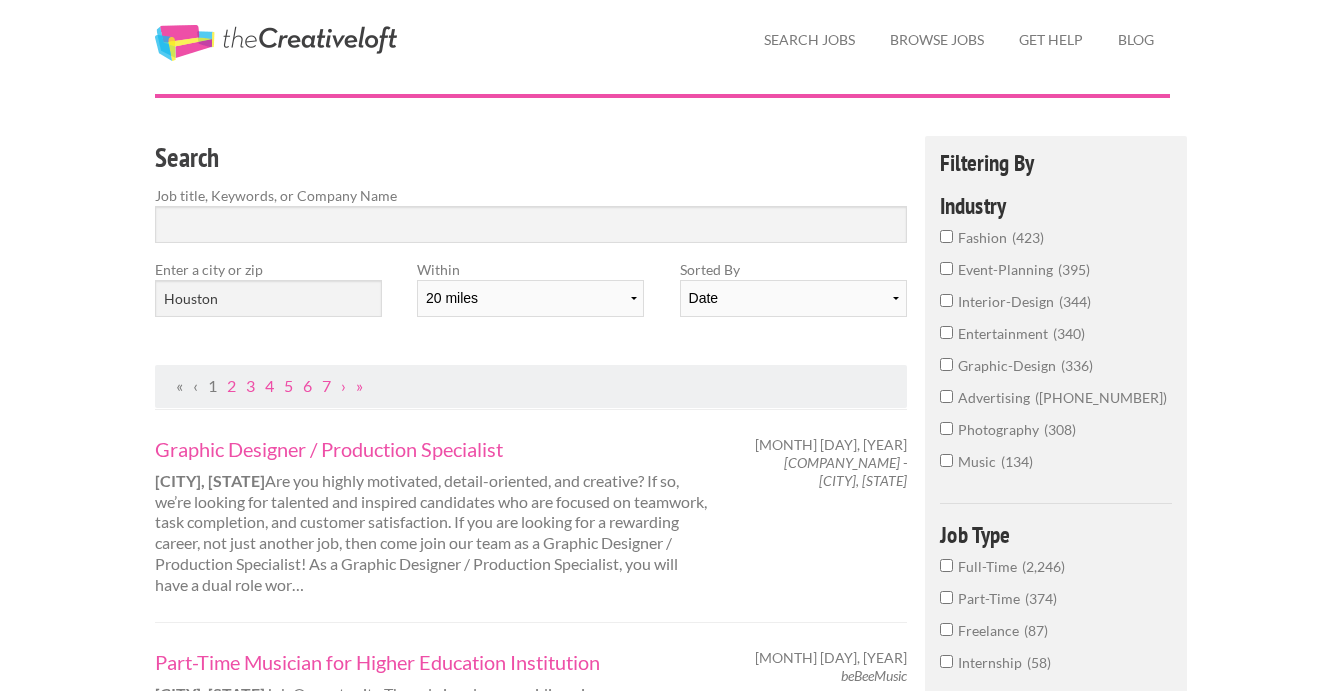 click on "fashion 423" at bounding box center [1056, 243] 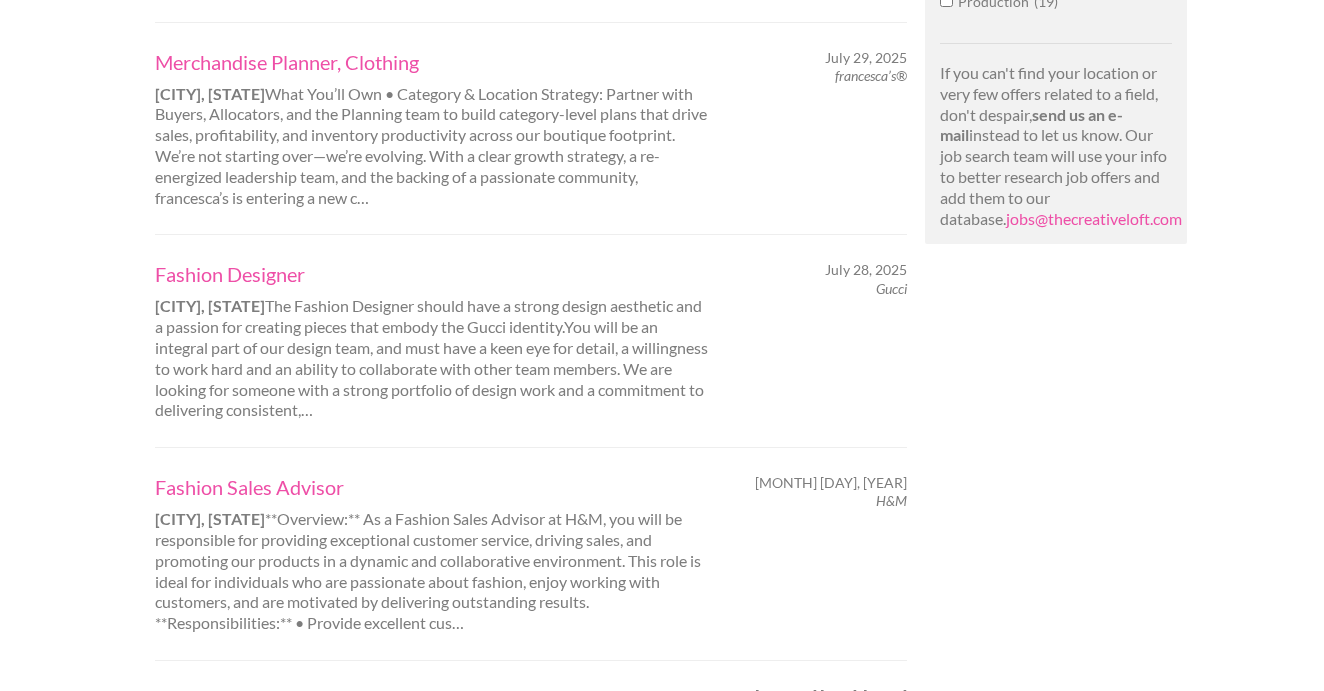 scroll, scrollTop: 1584, scrollLeft: 0, axis: vertical 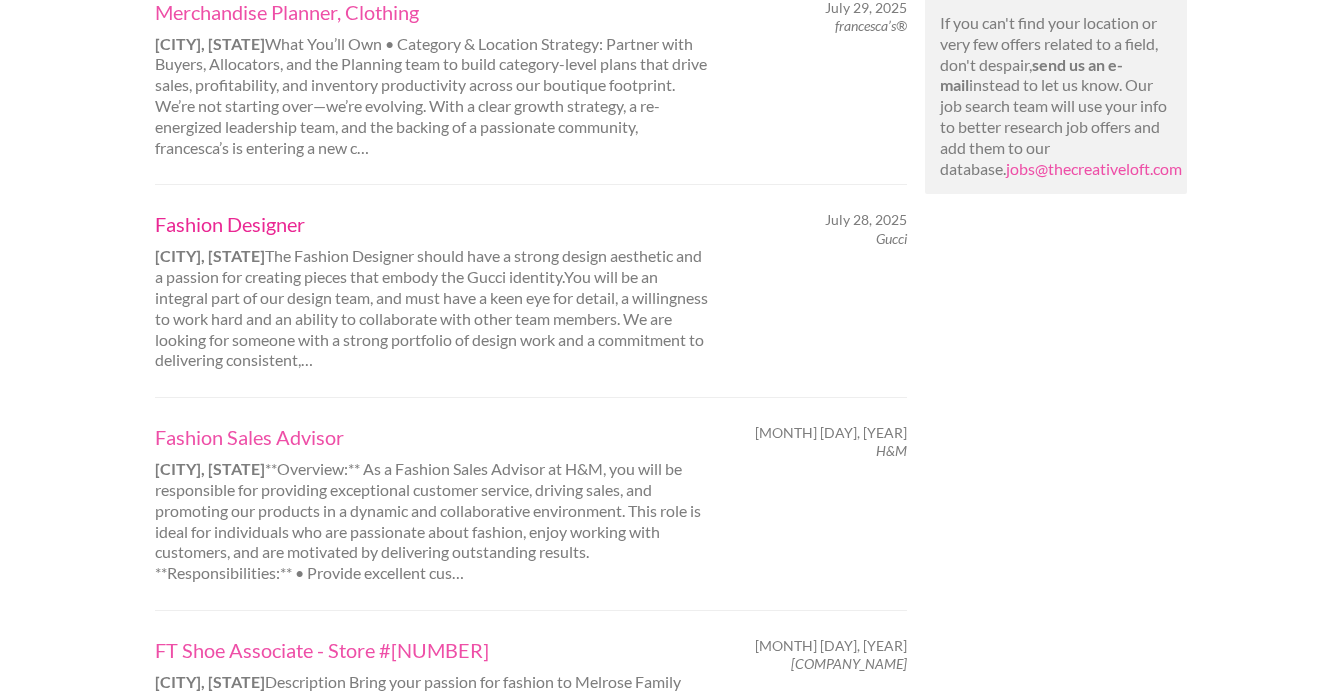click on "Fashion Designer" at bounding box center [433, 224] 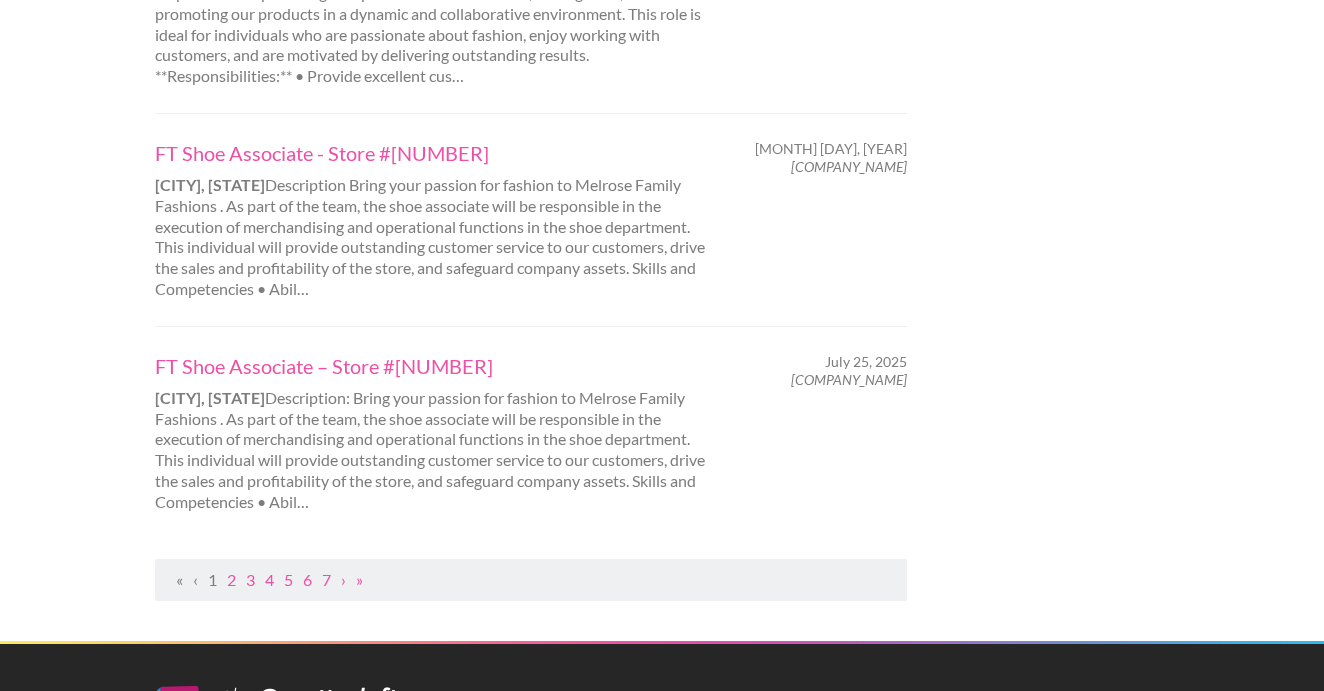 scroll, scrollTop: 2105, scrollLeft: 0, axis: vertical 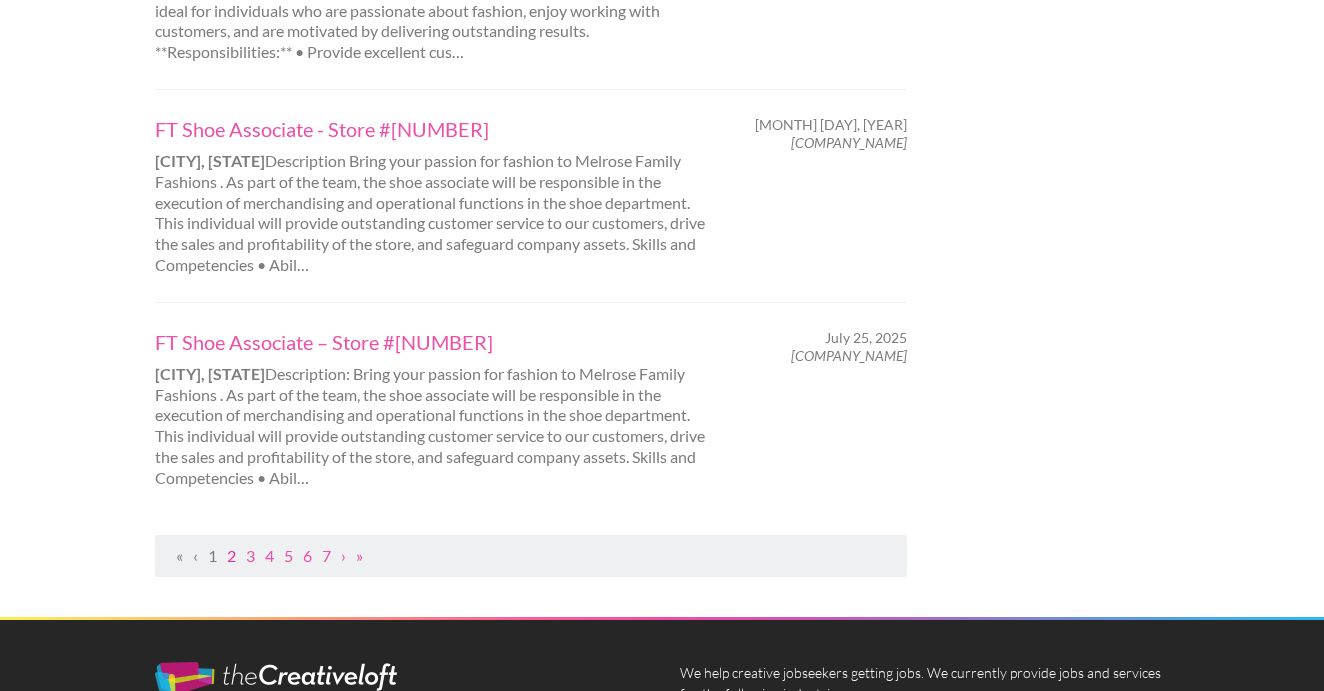 click on "2" at bounding box center (231, 555) 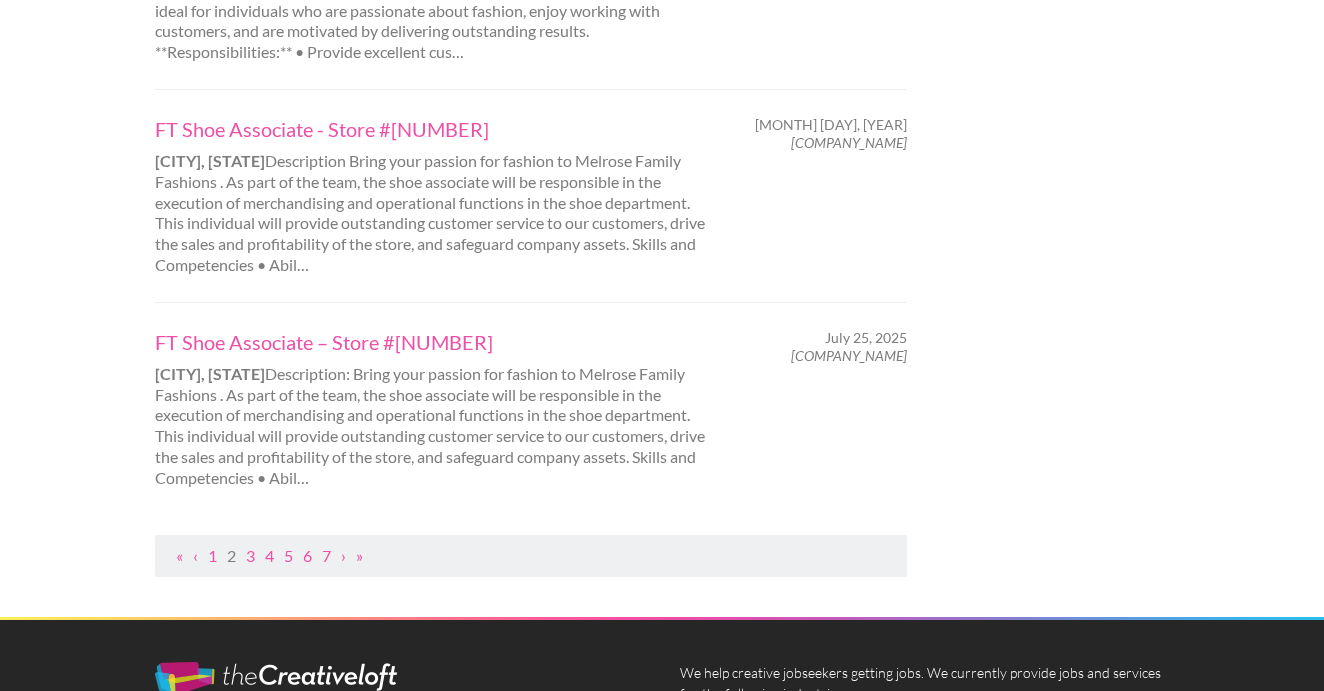 scroll, scrollTop: 0, scrollLeft: 0, axis: both 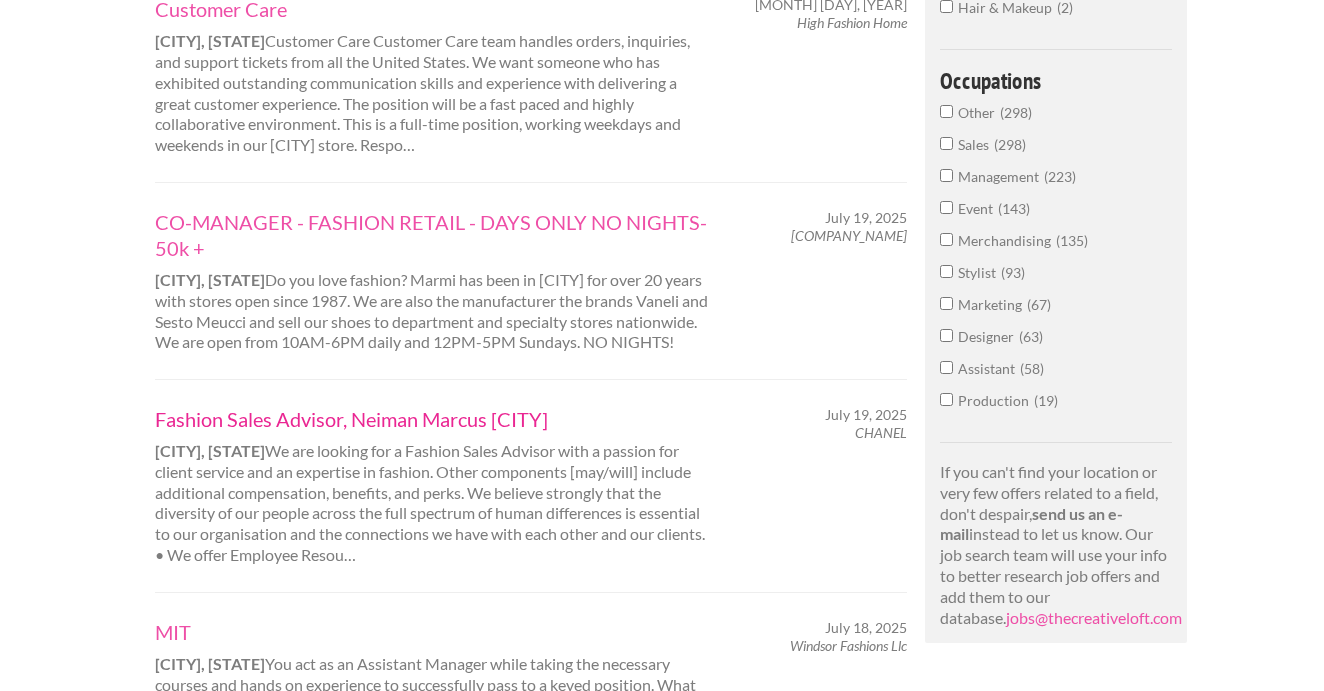 click on "Fashion Advisor, Neiman Marcus [CITY]" at bounding box center [433, 419] 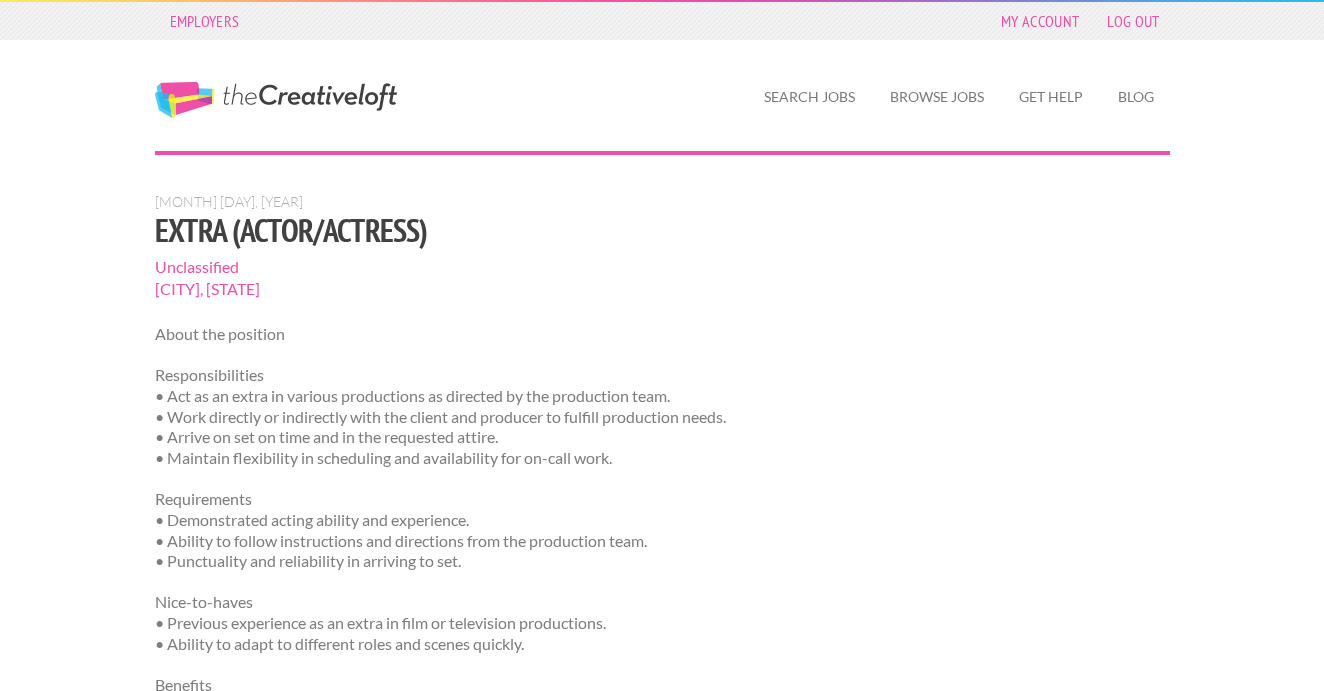scroll, scrollTop: 0, scrollLeft: 0, axis: both 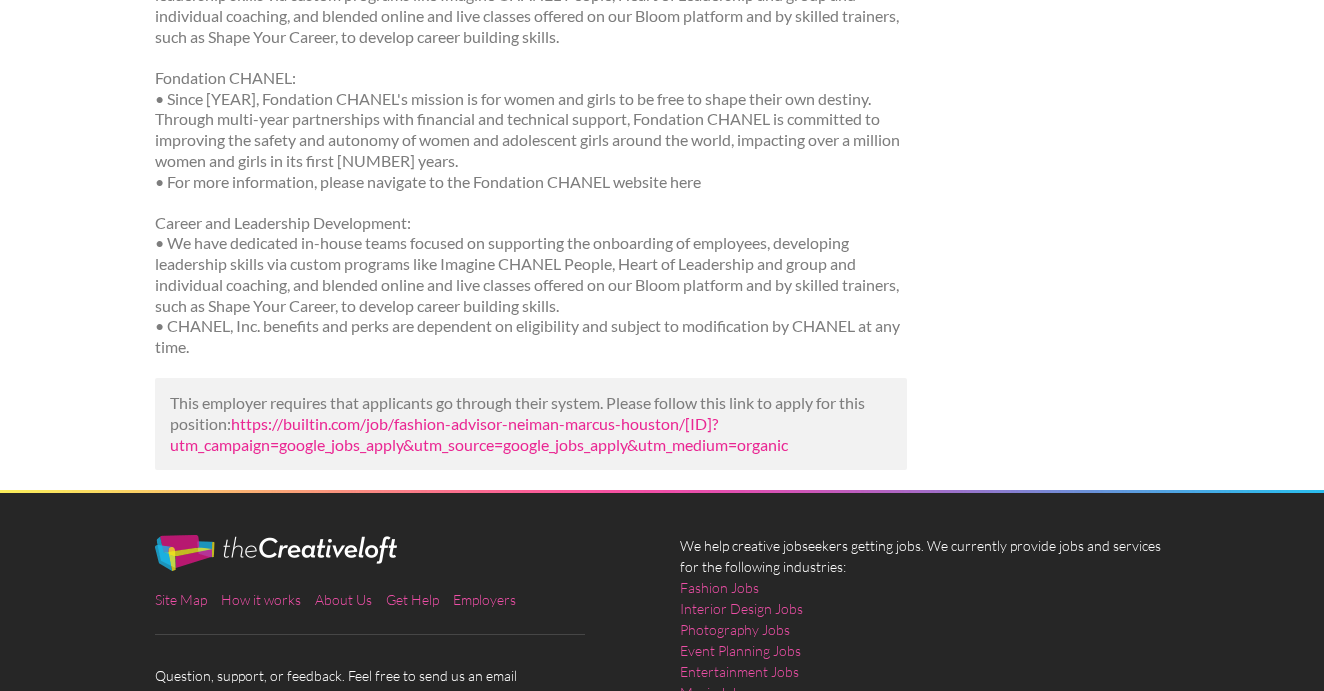 click on "https://builtin.com/job/fashion-advisor-neiman-marcus-houston/[ID]?utm_campaign=google_jobs_apply&utm_source=google_jobs_apply&utm_medium=organic" at bounding box center (479, 434) 